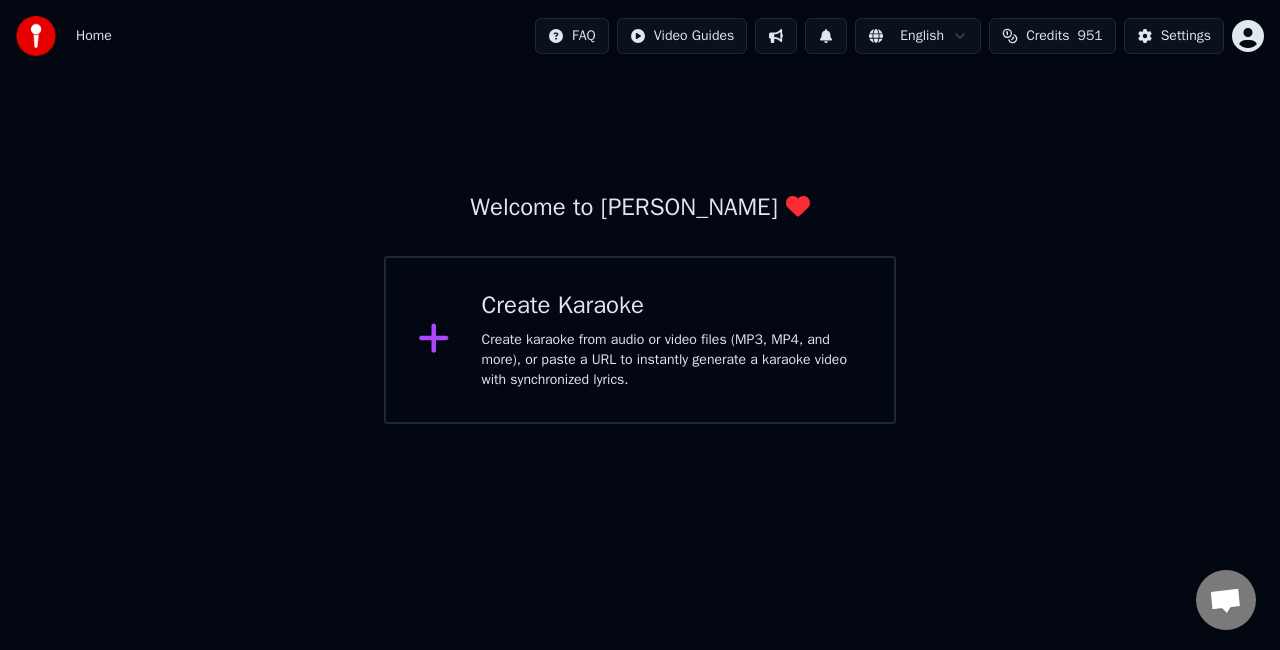 scroll, scrollTop: 0, scrollLeft: 0, axis: both 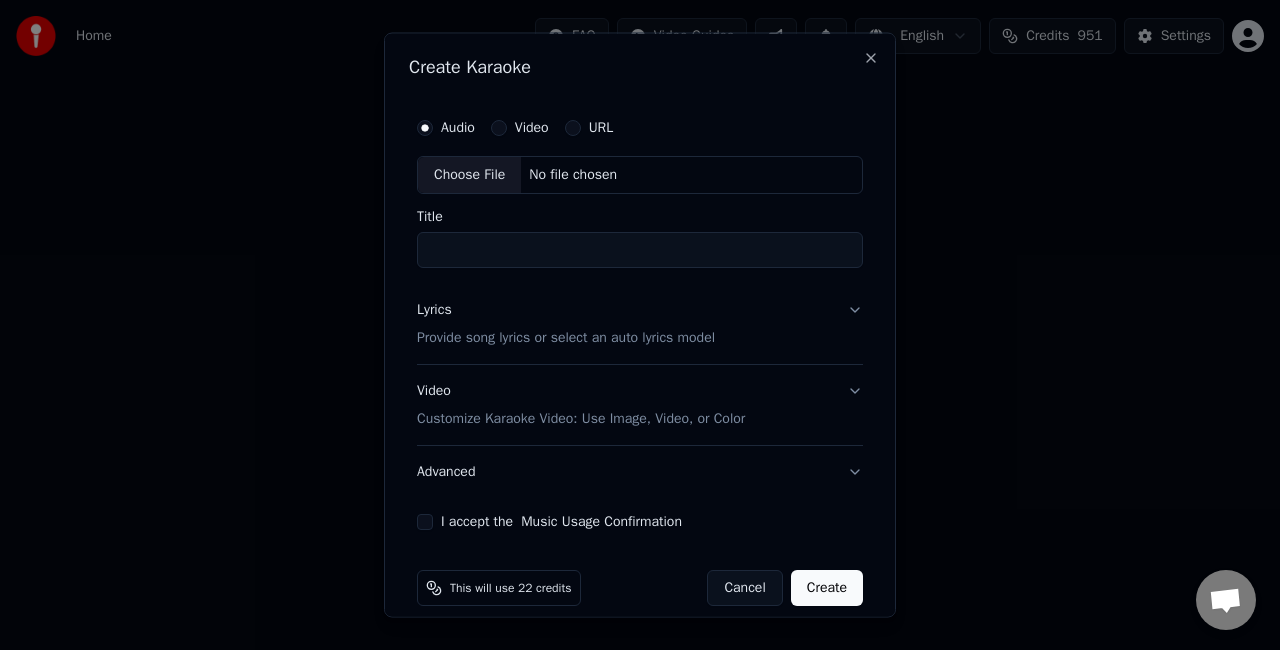 click on "URL" at bounding box center (573, 128) 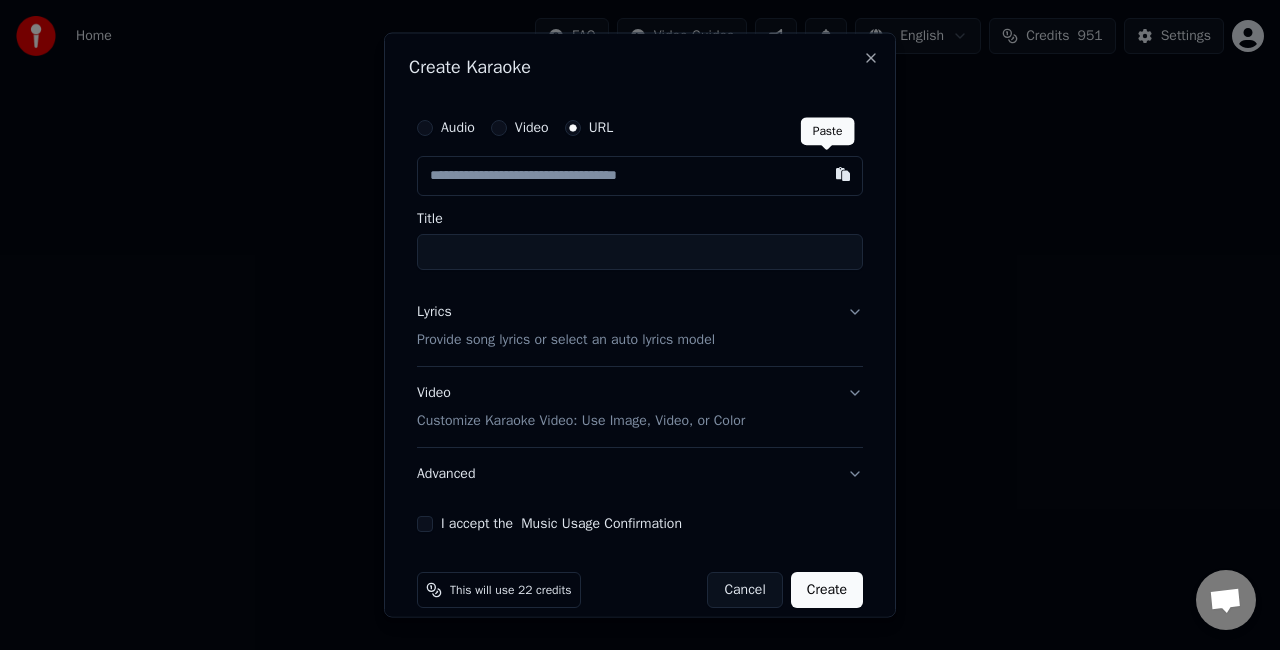 click at bounding box center (843, 174) 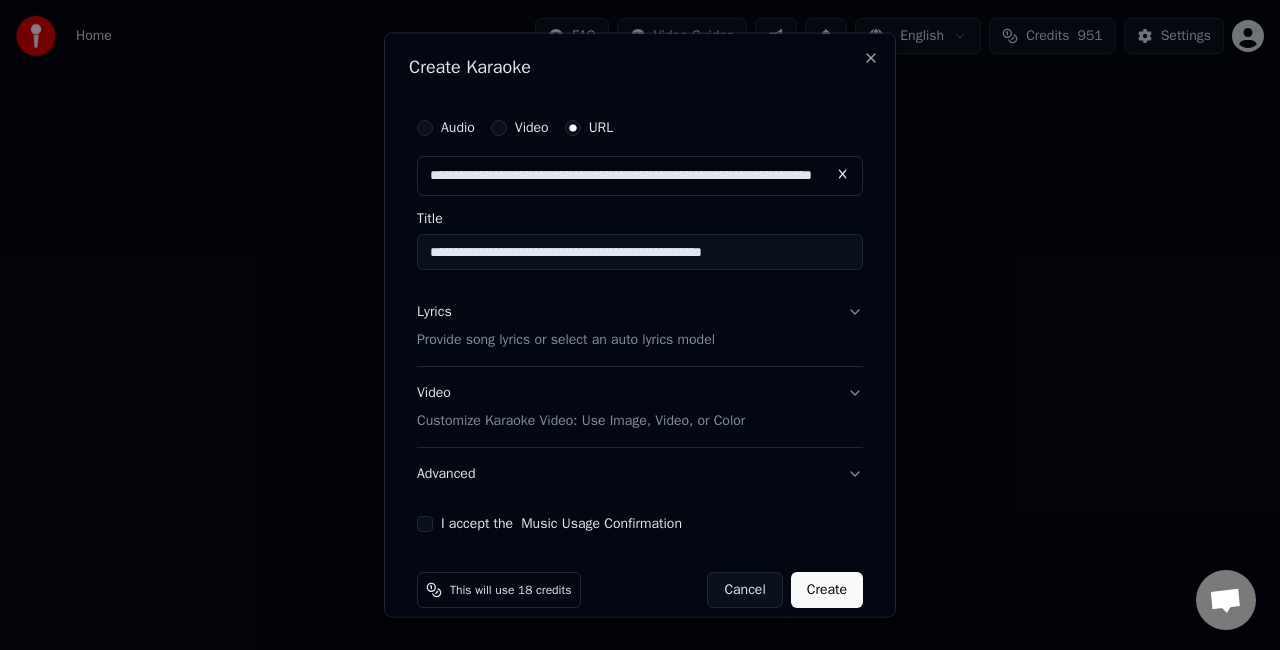 click on "**********" at bounding box center (640, 252) 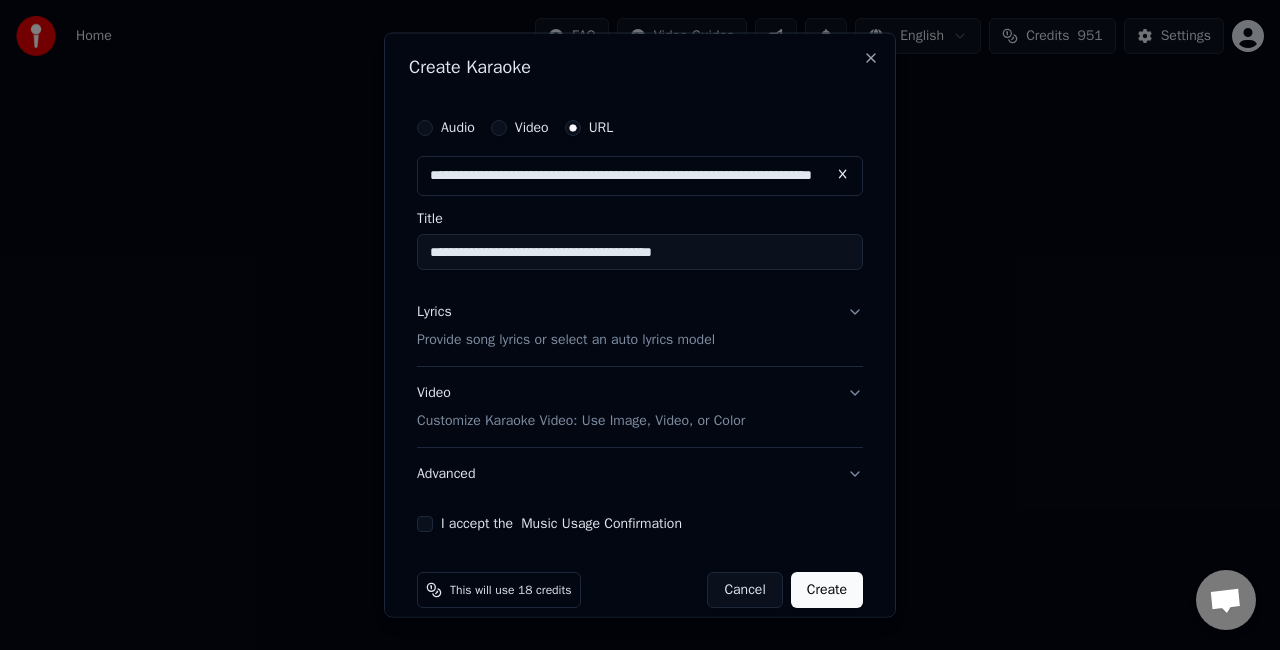 type on "**********" 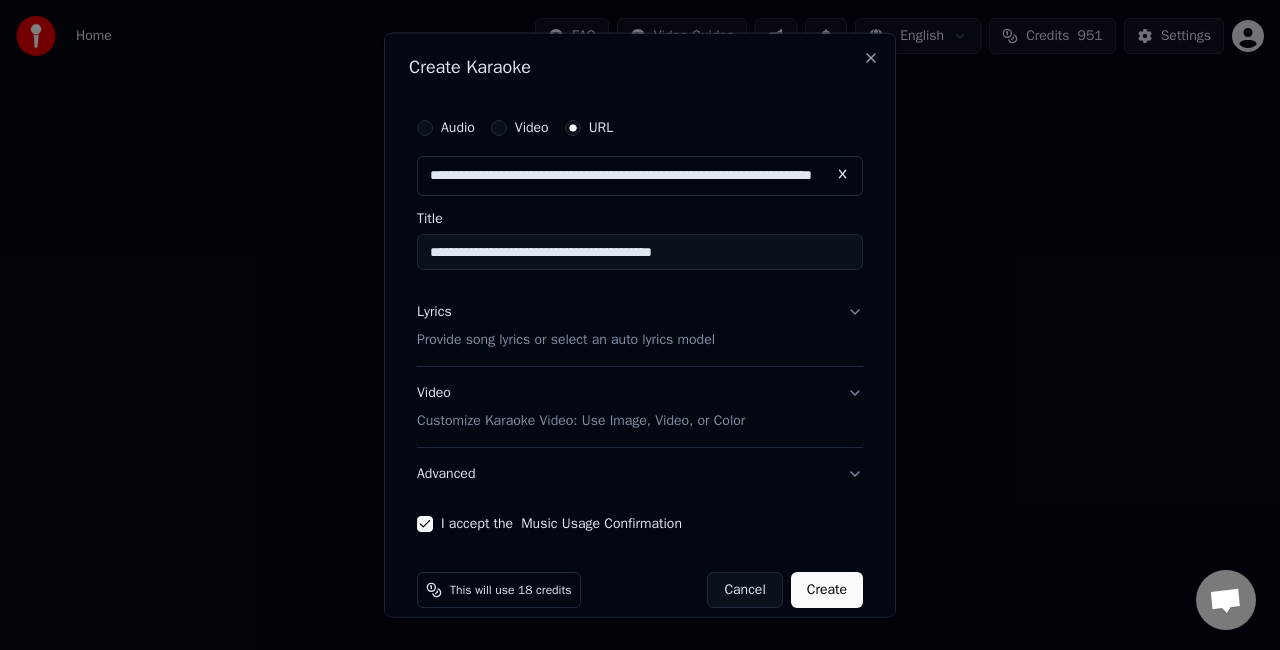 click on "Create" at bounding box center [827, 589] 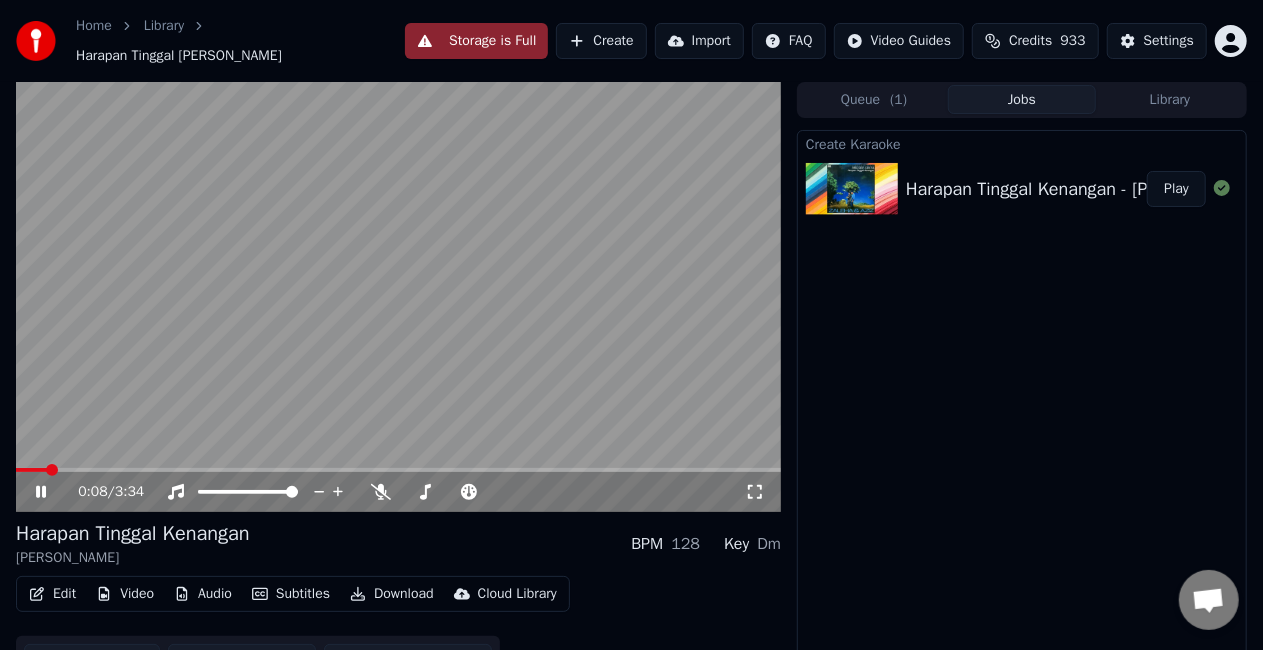 click 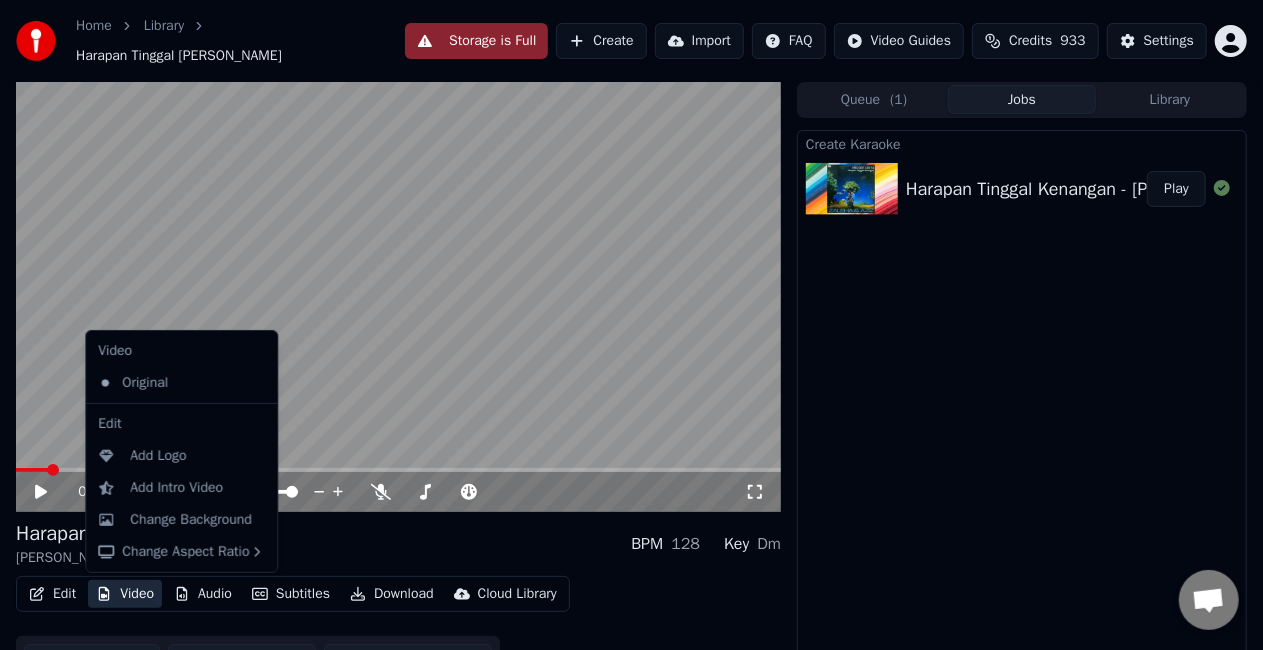 click on "Video" at bounding box center (125, 594) 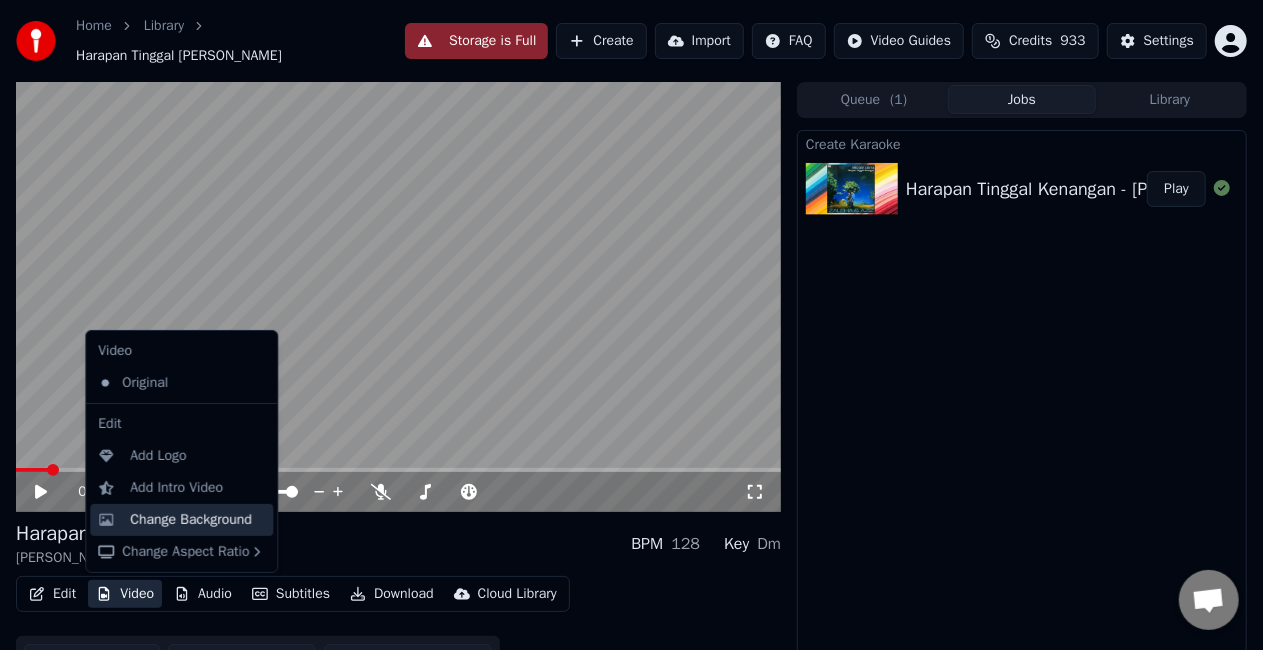 click on "Change Background" at bounding box center (191, 520) 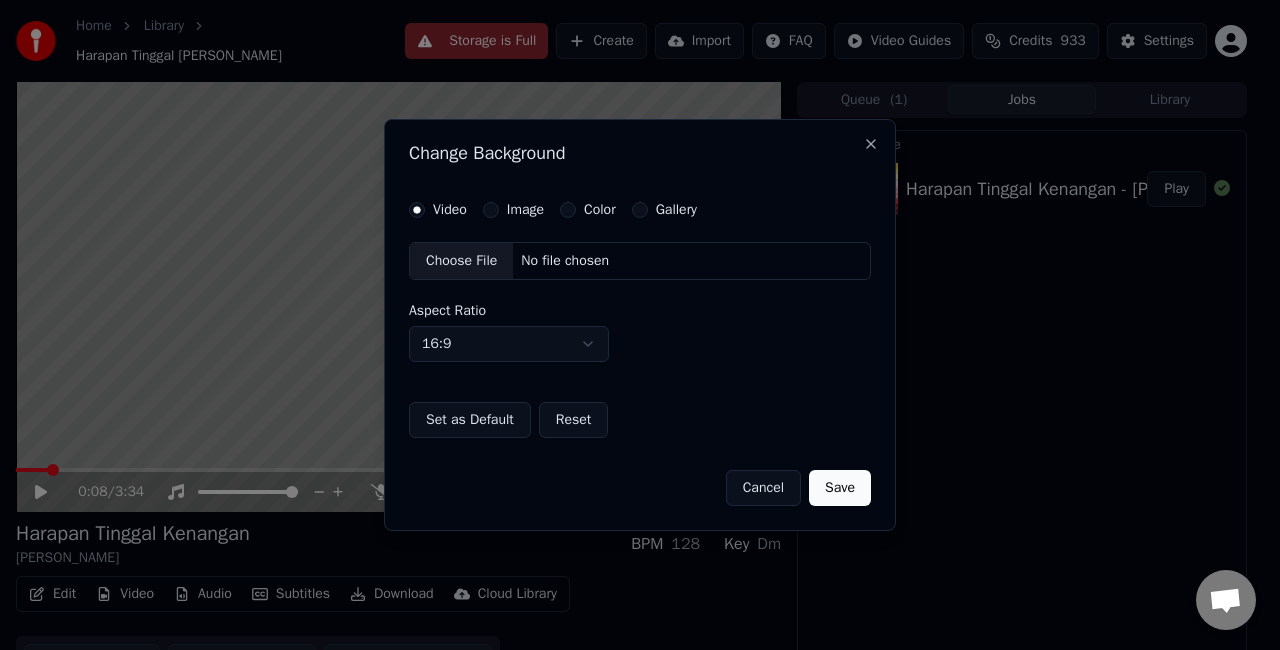 click on "Choose File" at bounding box center [461, 261] 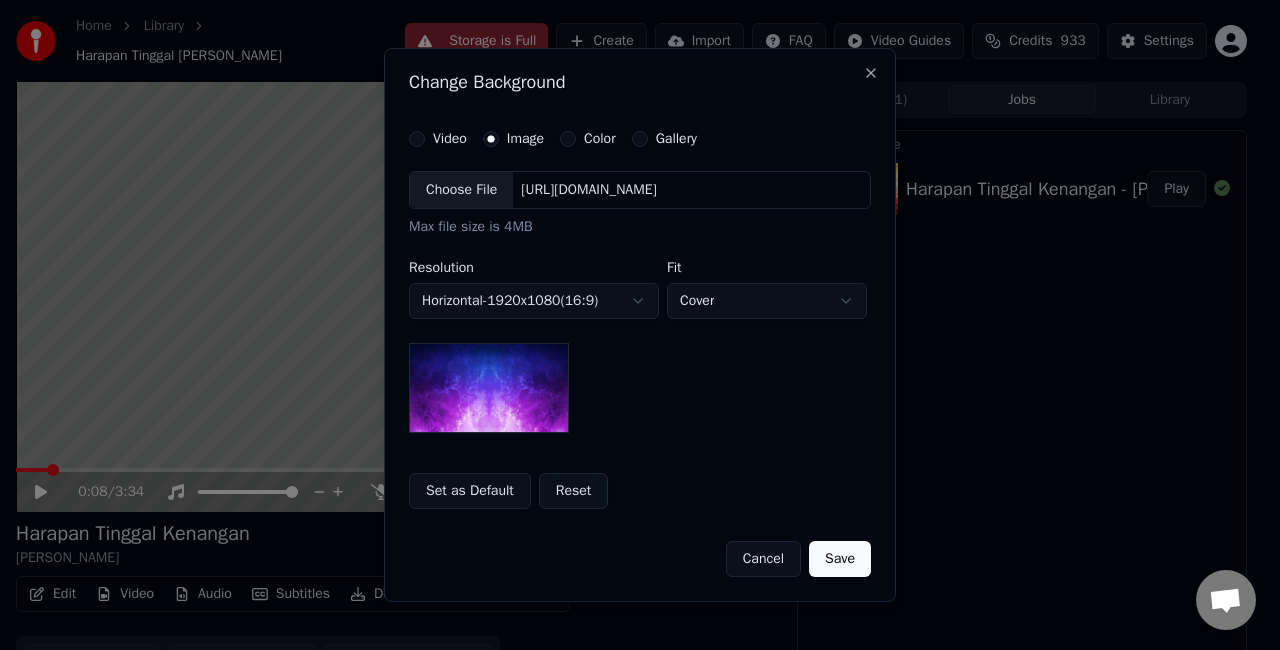 click on "Choose File" at bounding box center [461, 190] 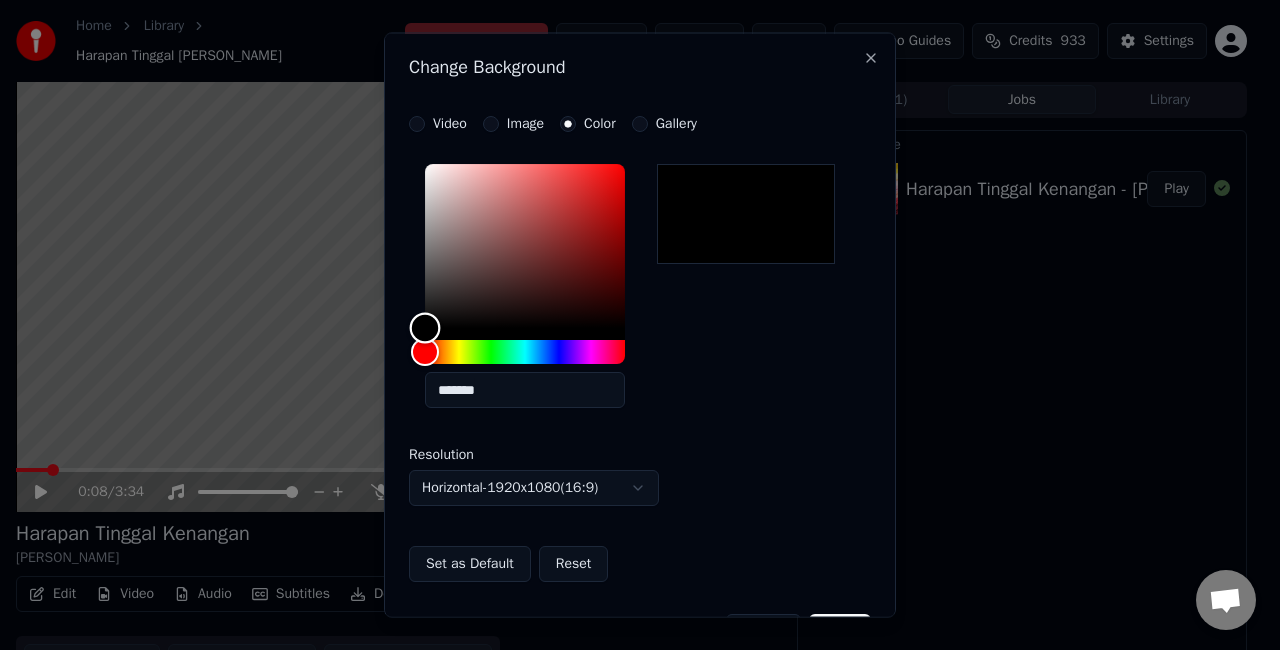 type on "*******" 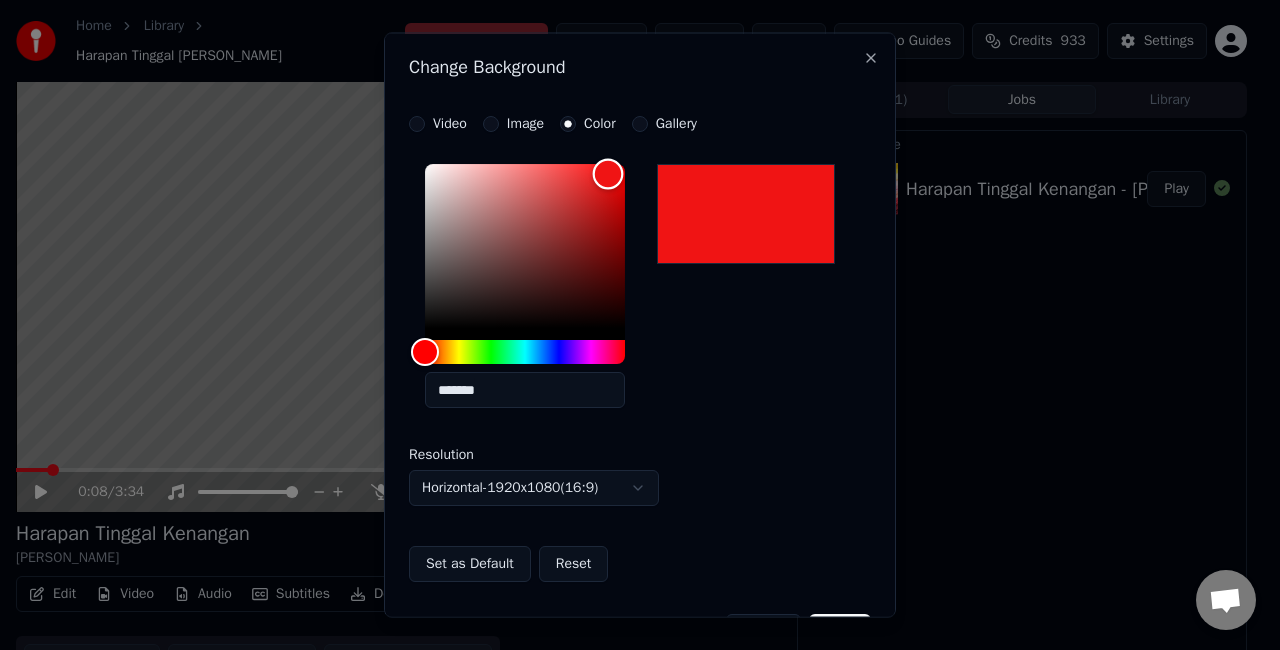 click at bounding box center (525, 246) 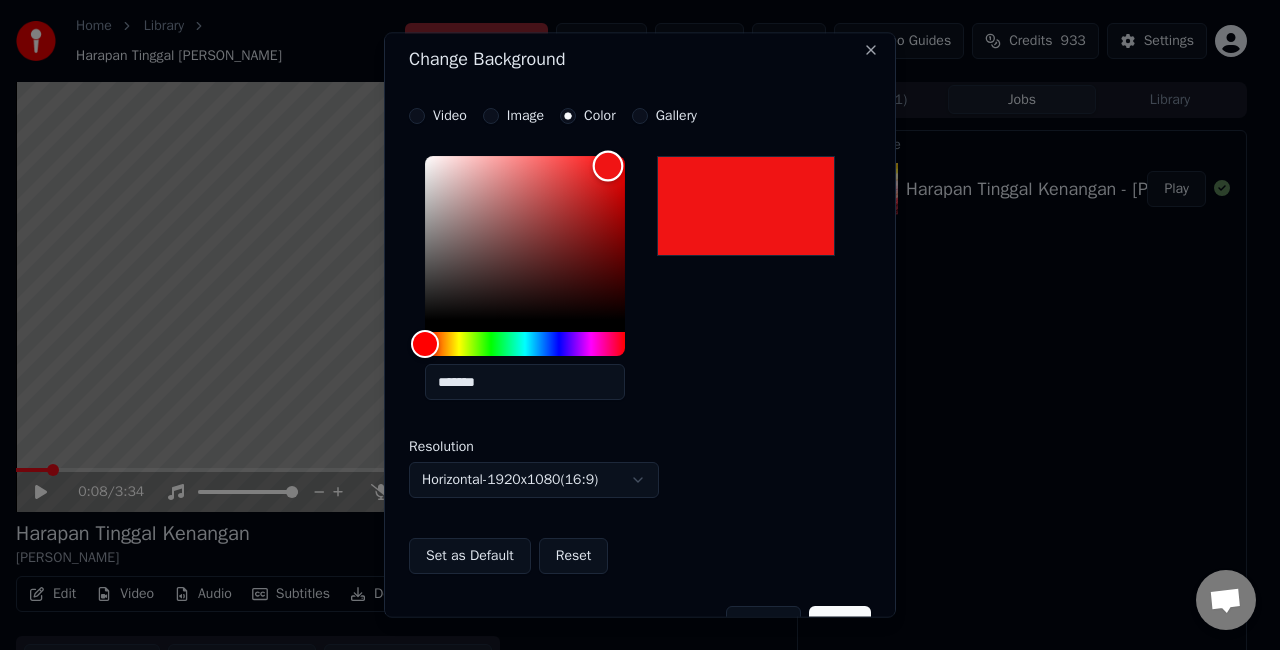 scroll, scrollTop: 0, scrollLeft: 0, axis: both 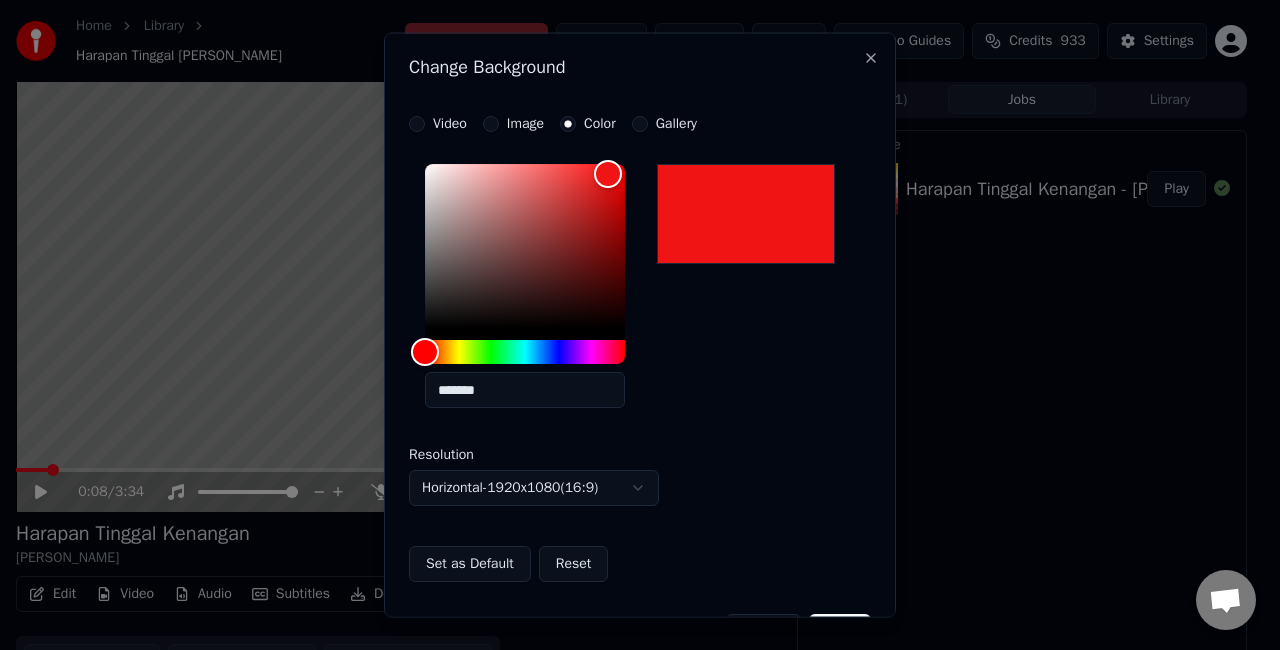 click on "Image" at bounding box center (491, 124) 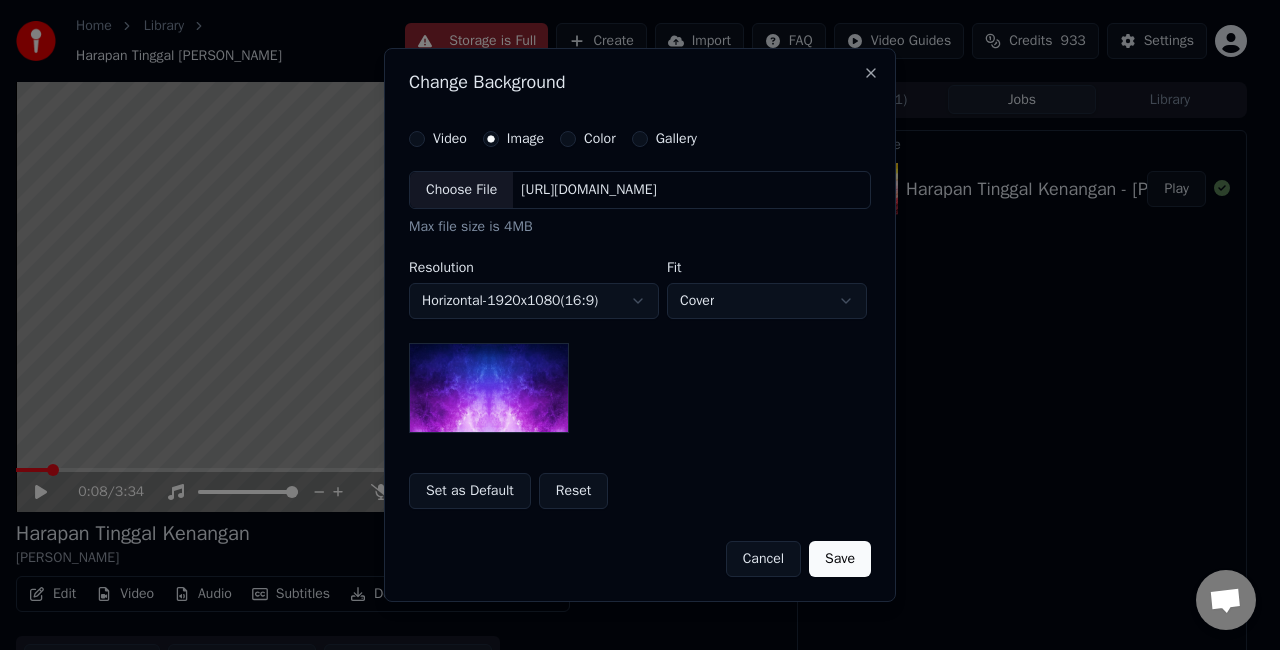 click on "Choose File" at bounding box center [461, 190] 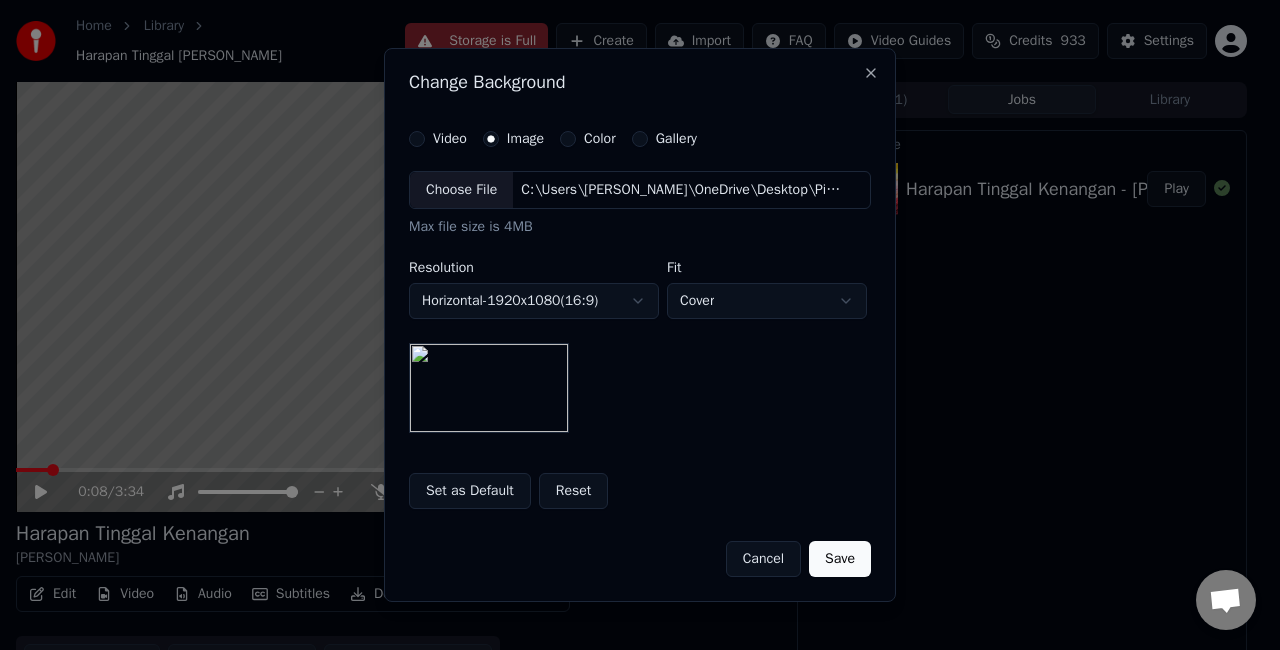 click on "Set as Default" at bounding box center [470, 491] 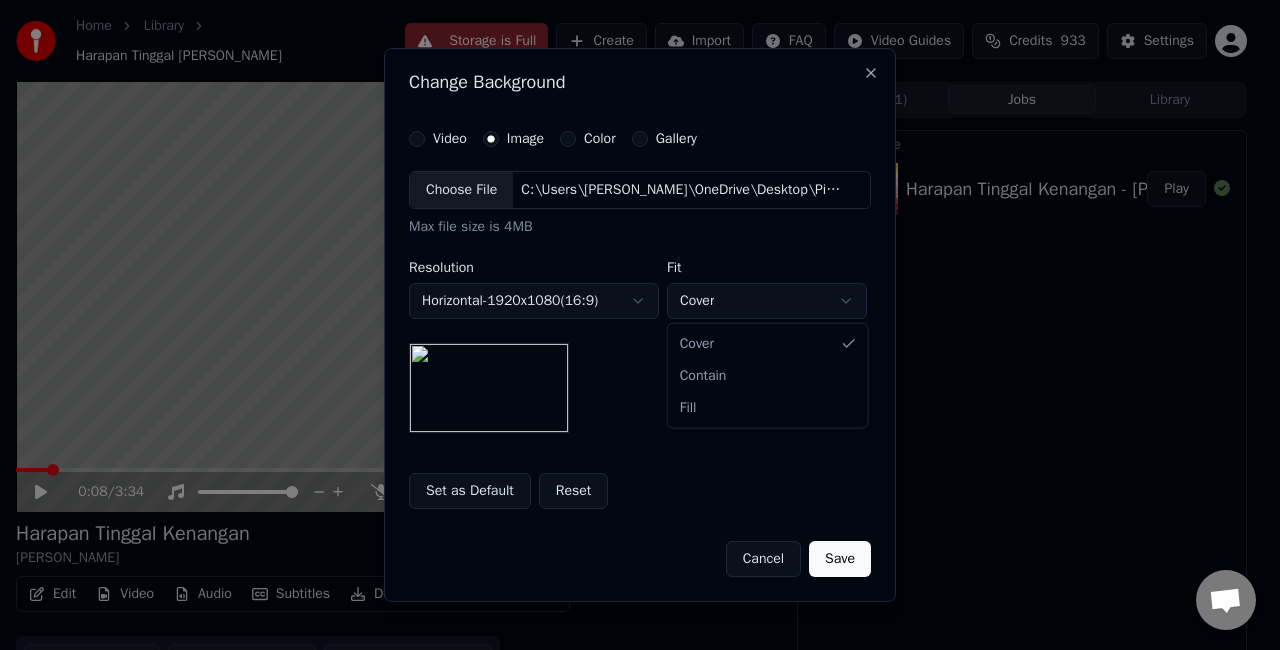 click on "**********" at bounding box center [631, 325] 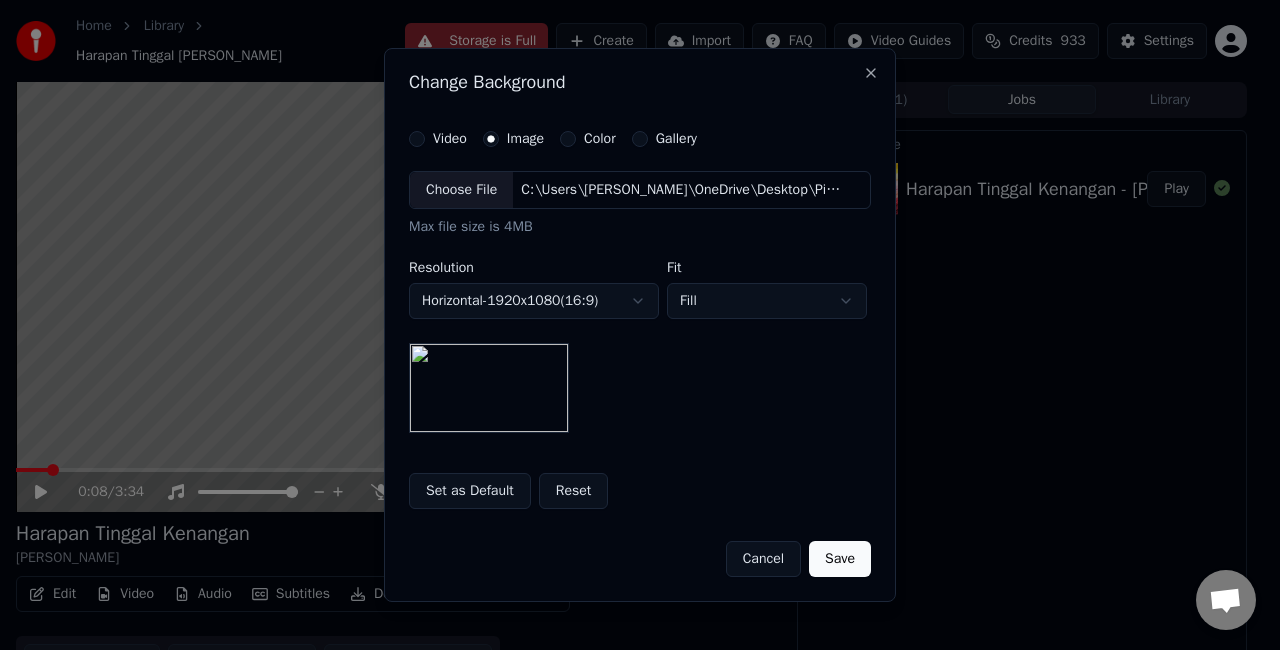 click on "Save" at bounding box center (840, 559) 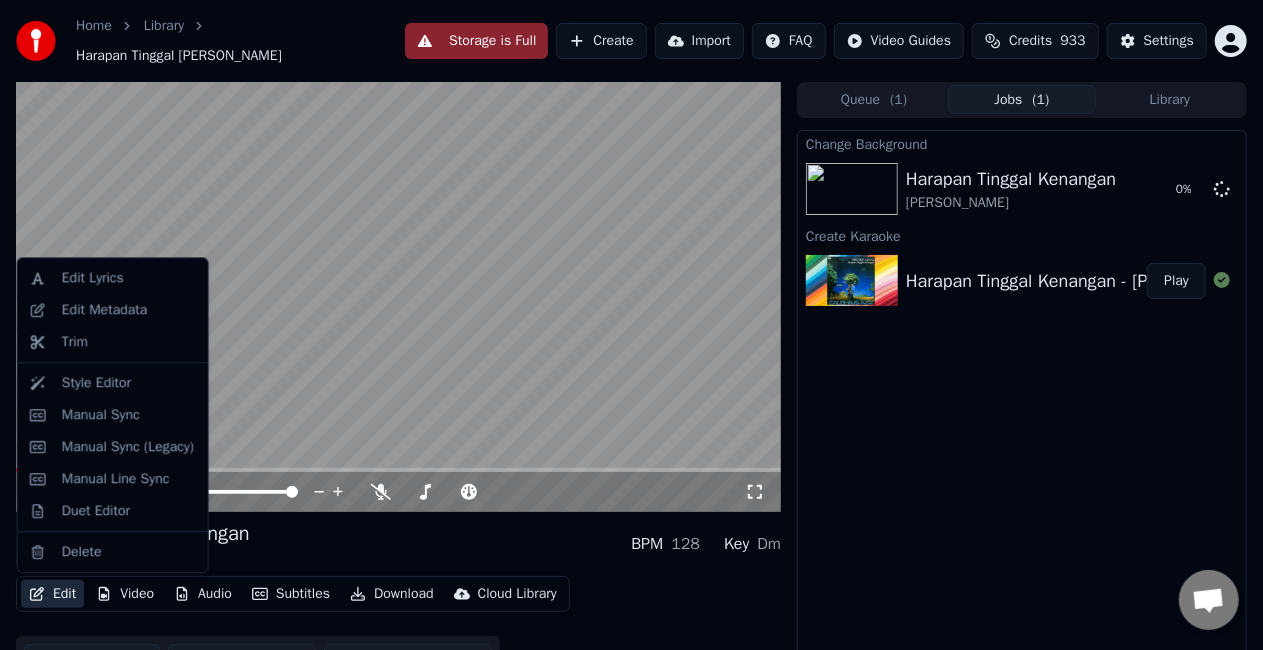 click on "Edit" at bounding box center [52, 594] 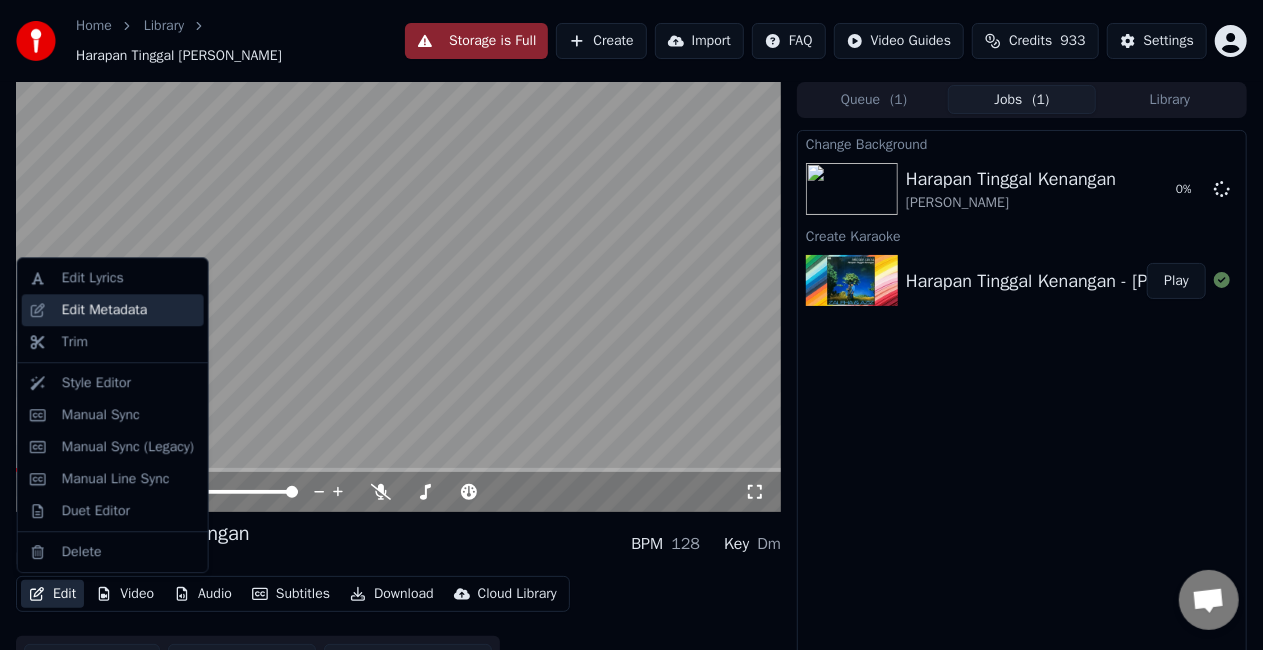 click on "Edit Metadata" at bounding box center (105, 310) 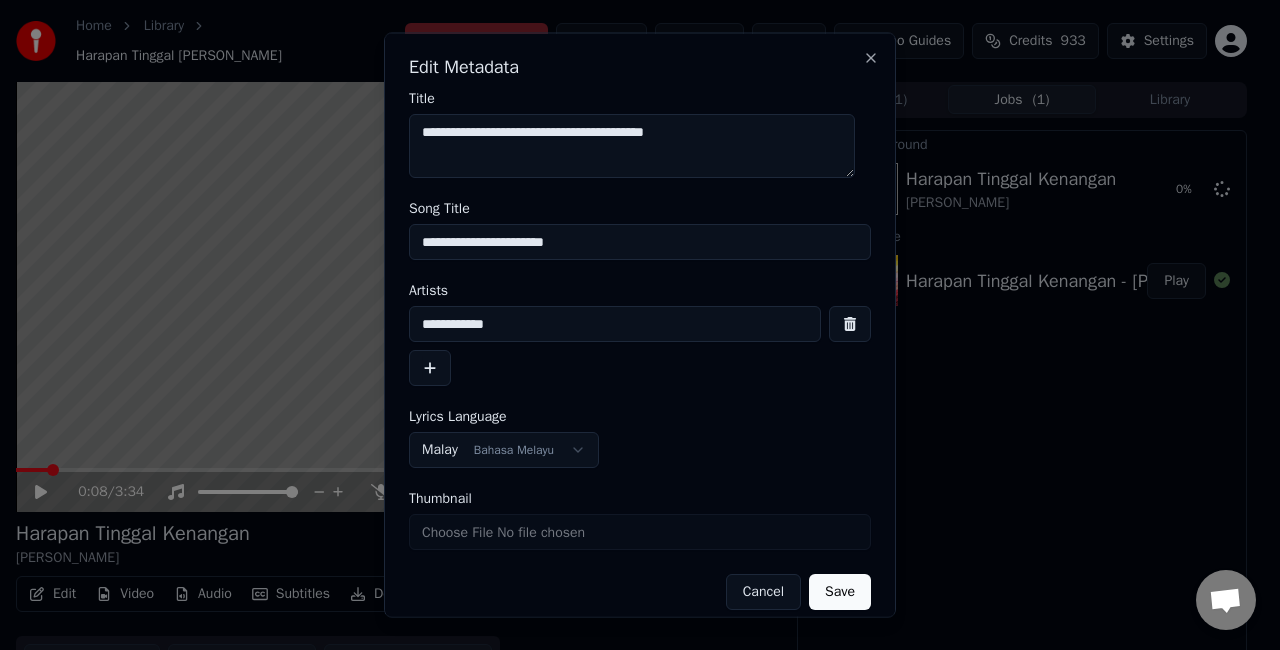 click on "**********" at bounding box center [640, 242] 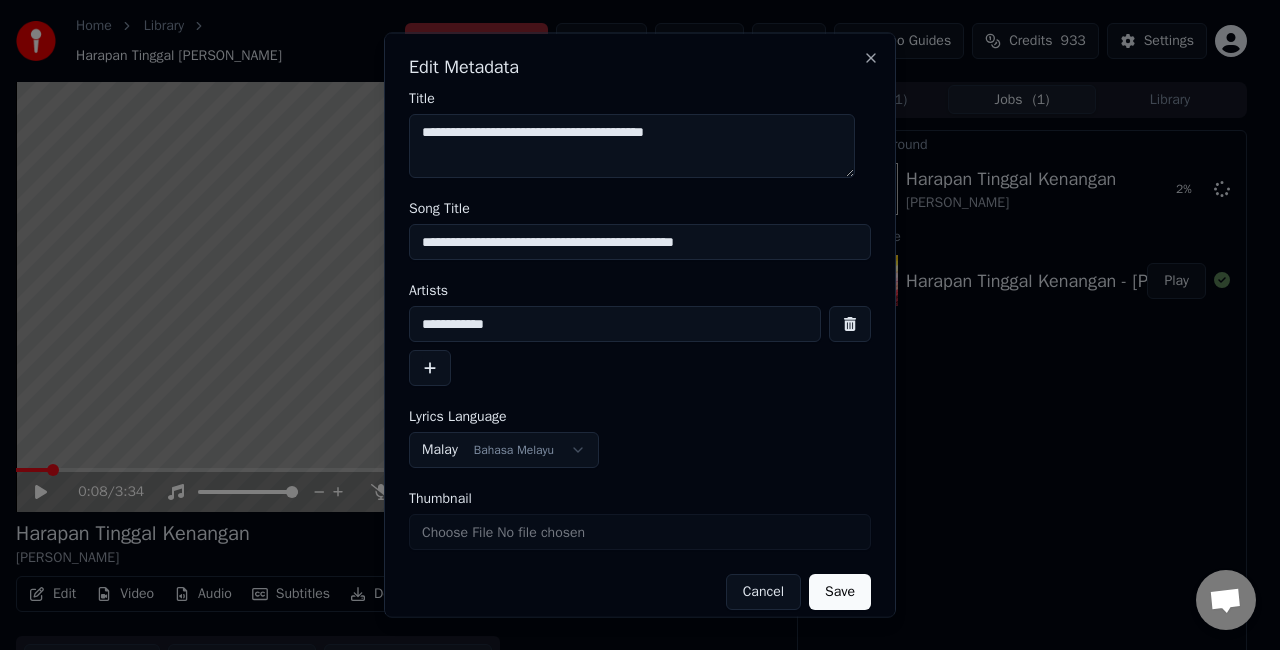type on "**********" 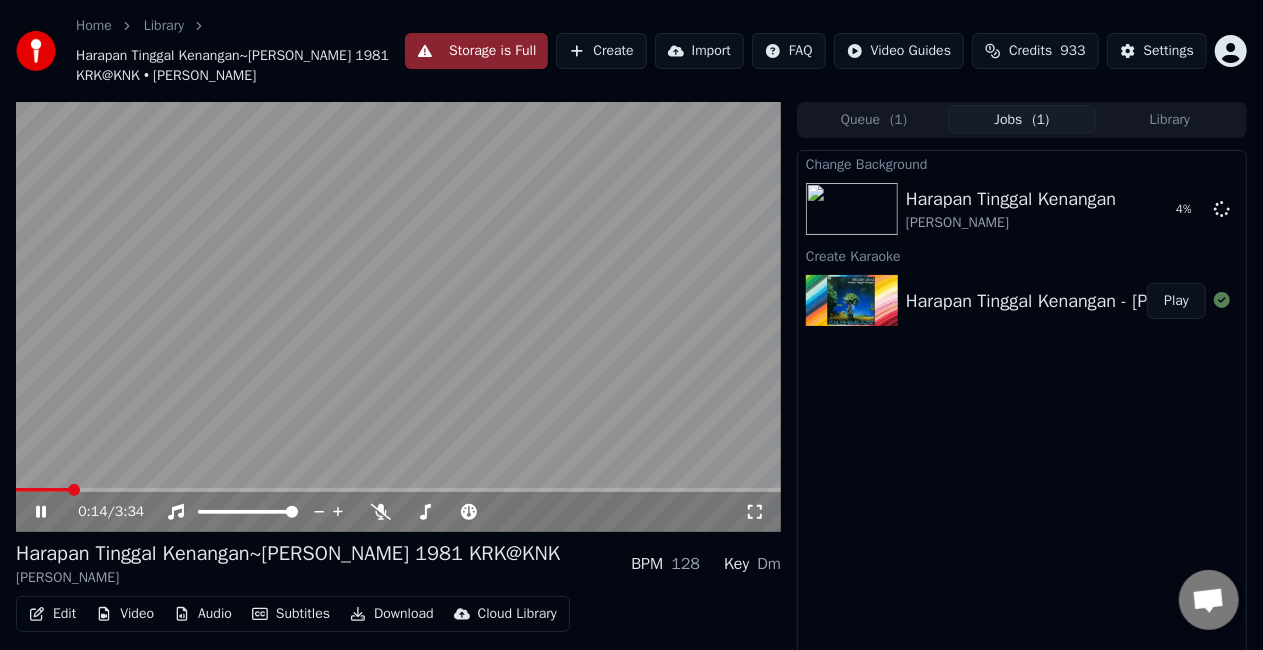 click at bounding box center (398, 317) 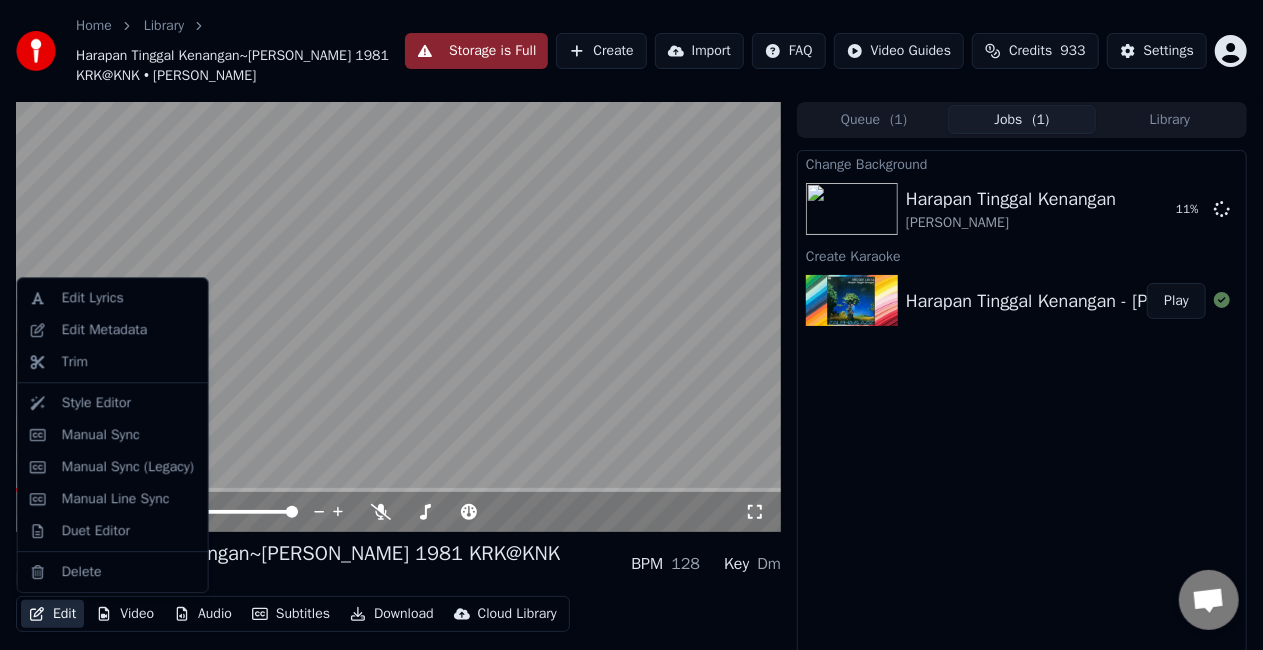 click on "Edit" at bounding box center [52, 614] 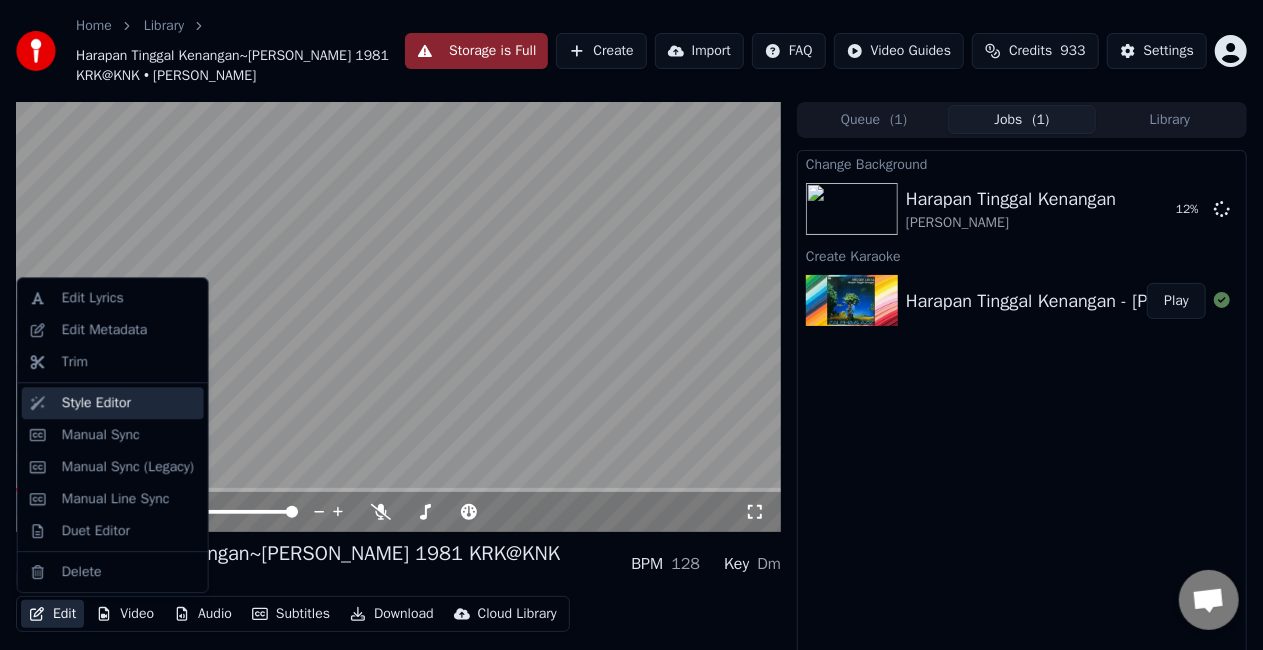 click on "Style Editor" at bounding box center (129, 403) 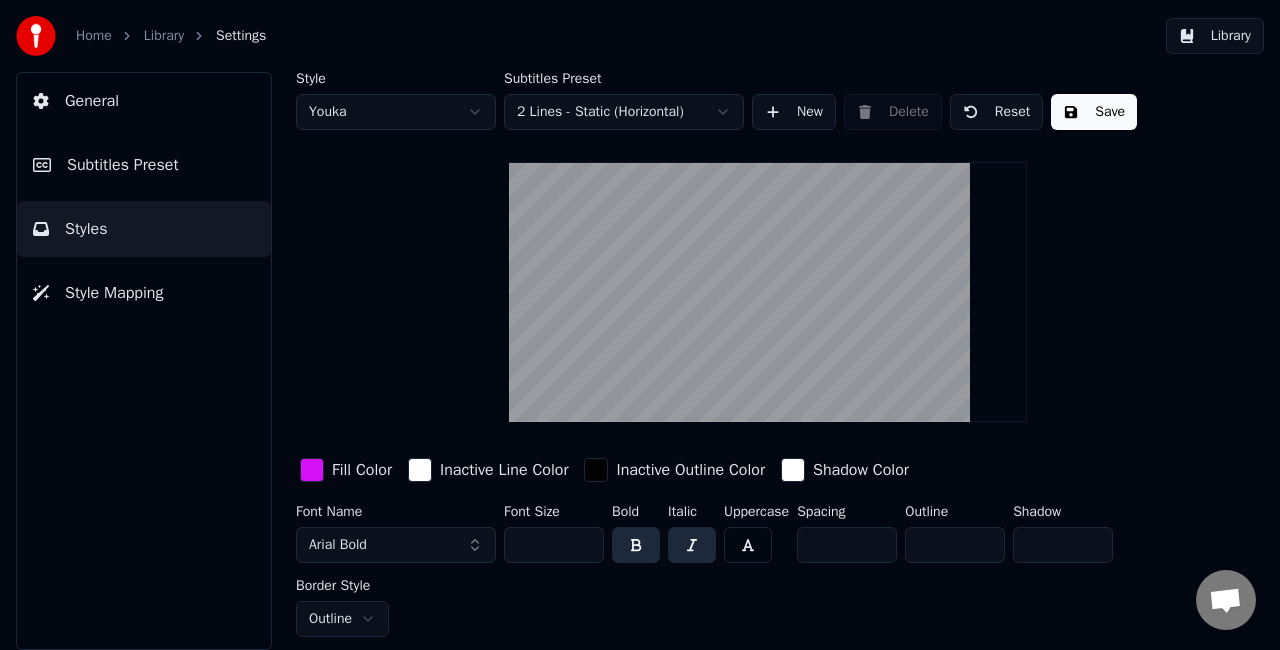click at bounding box center [312, 470] 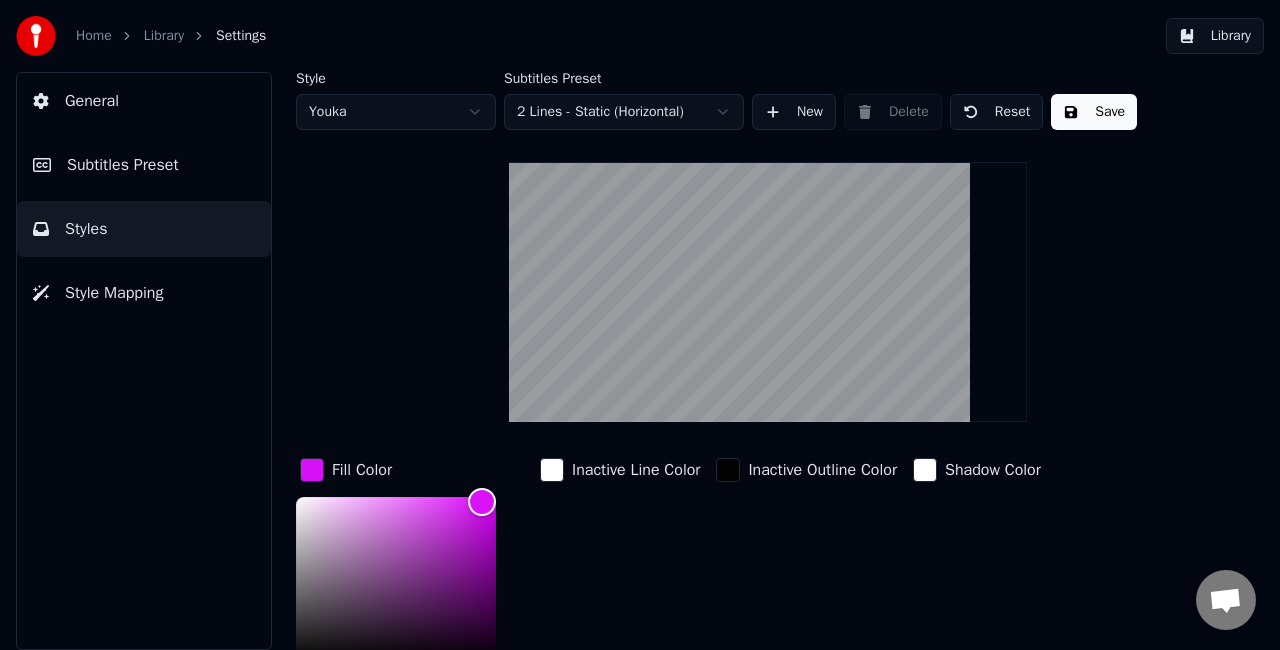 scroll, scrollTop: 100, scrollLeft: 0, axis: vertical 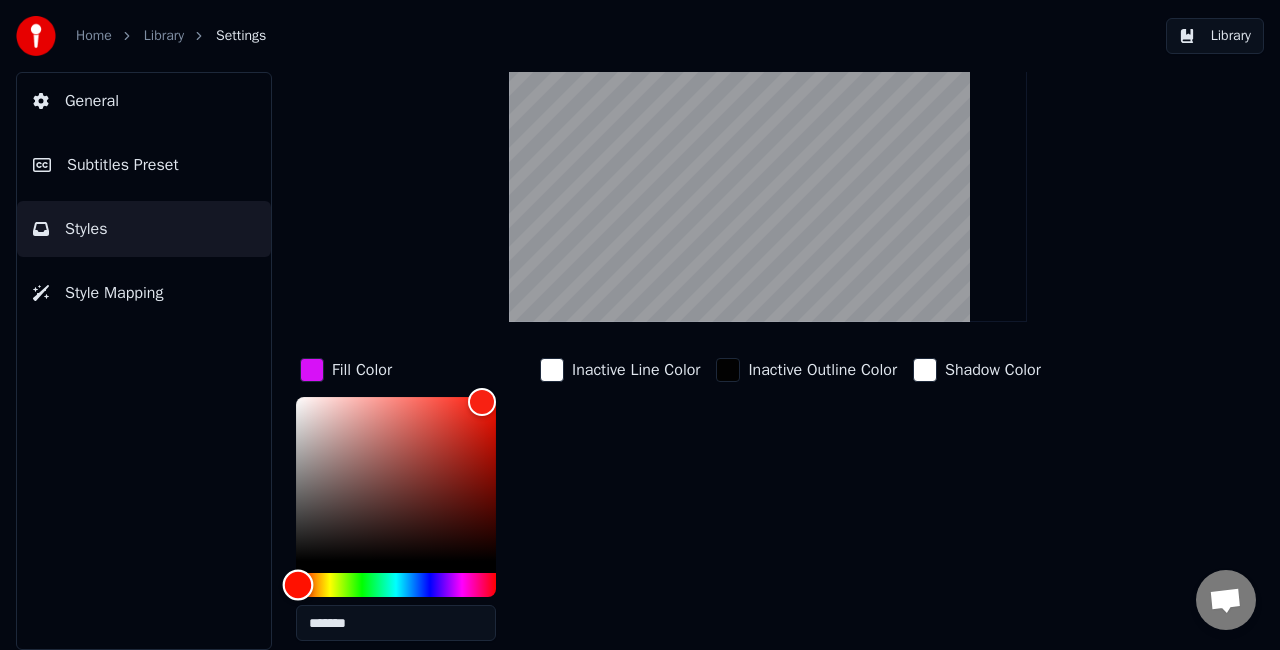 type on "*******" 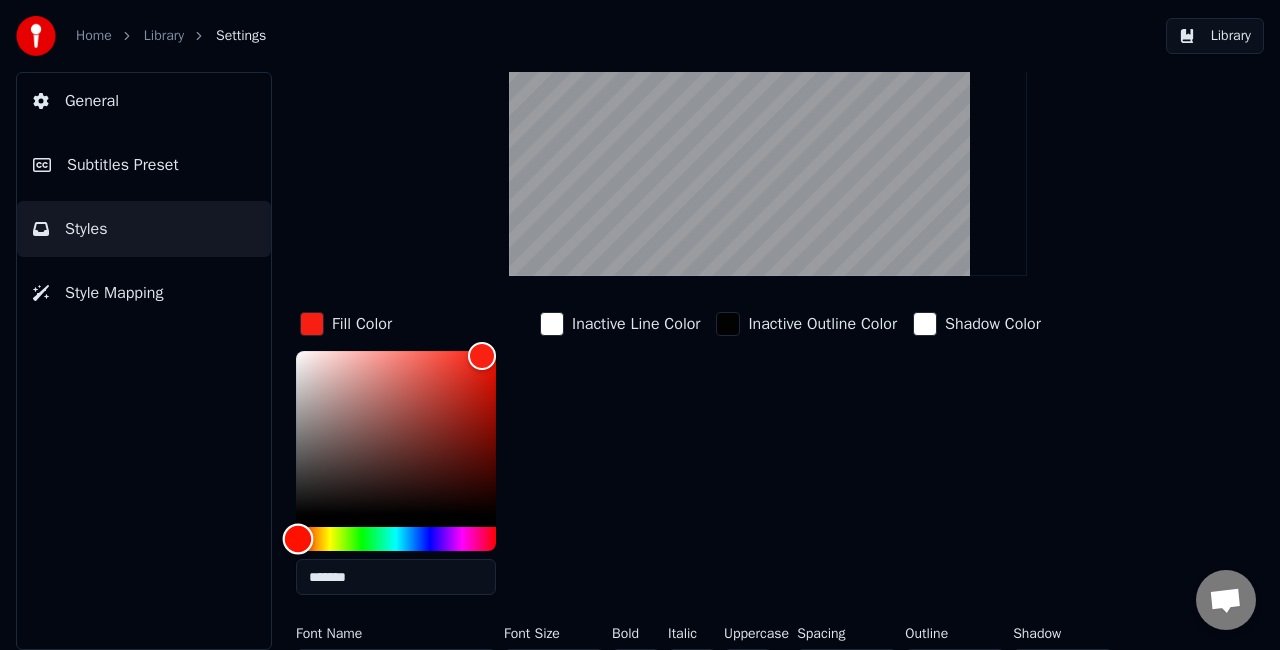 scroll, scrollTop: 0, scrollLeft: 0, axis: both 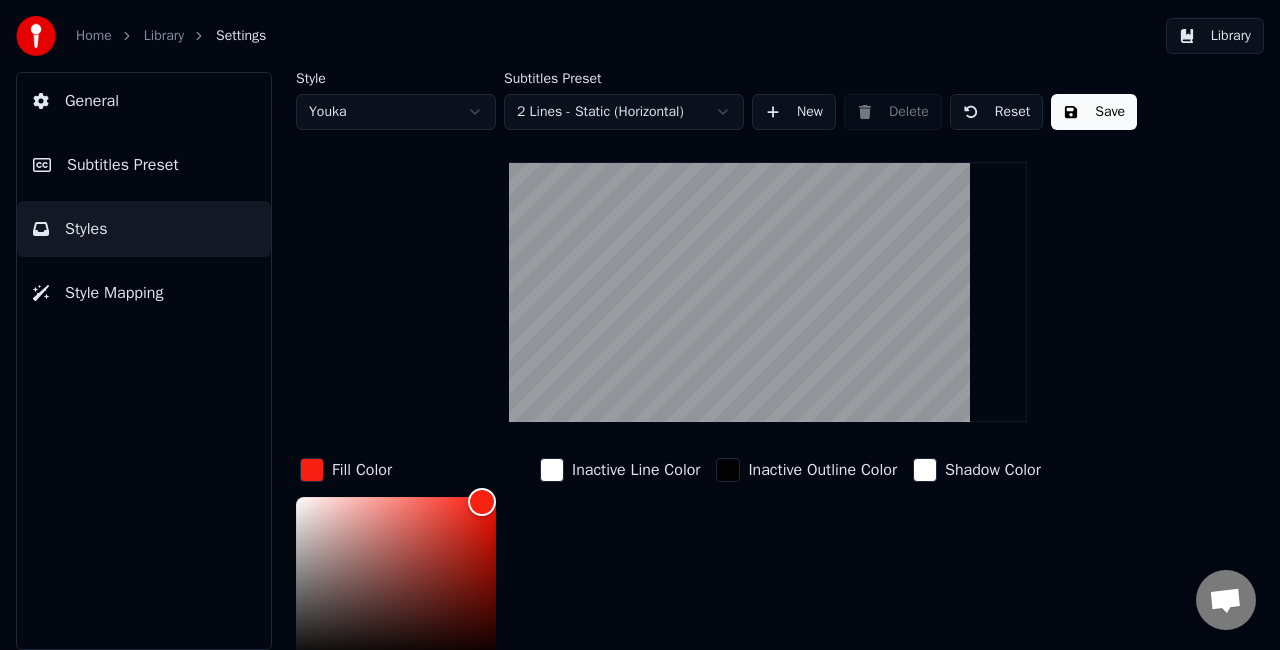 click on "Save" at bounding box center (1094, 112) 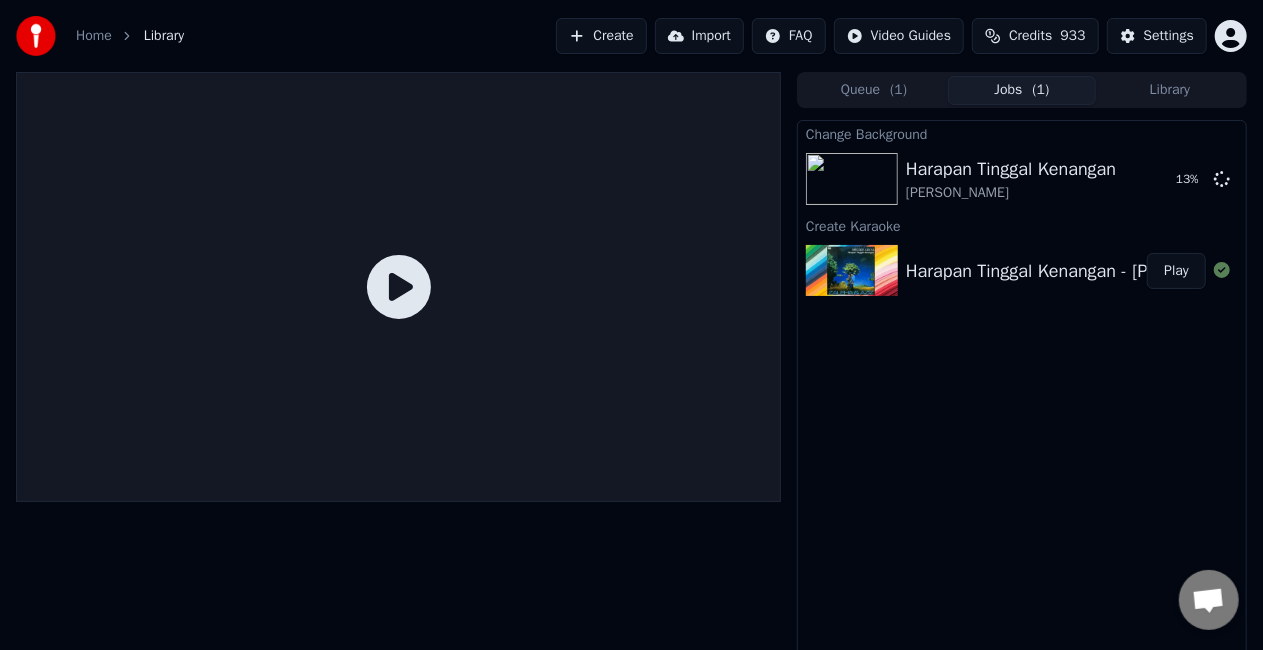 click on "Jobs ( 1 )" at bounding box center [1022, 90] 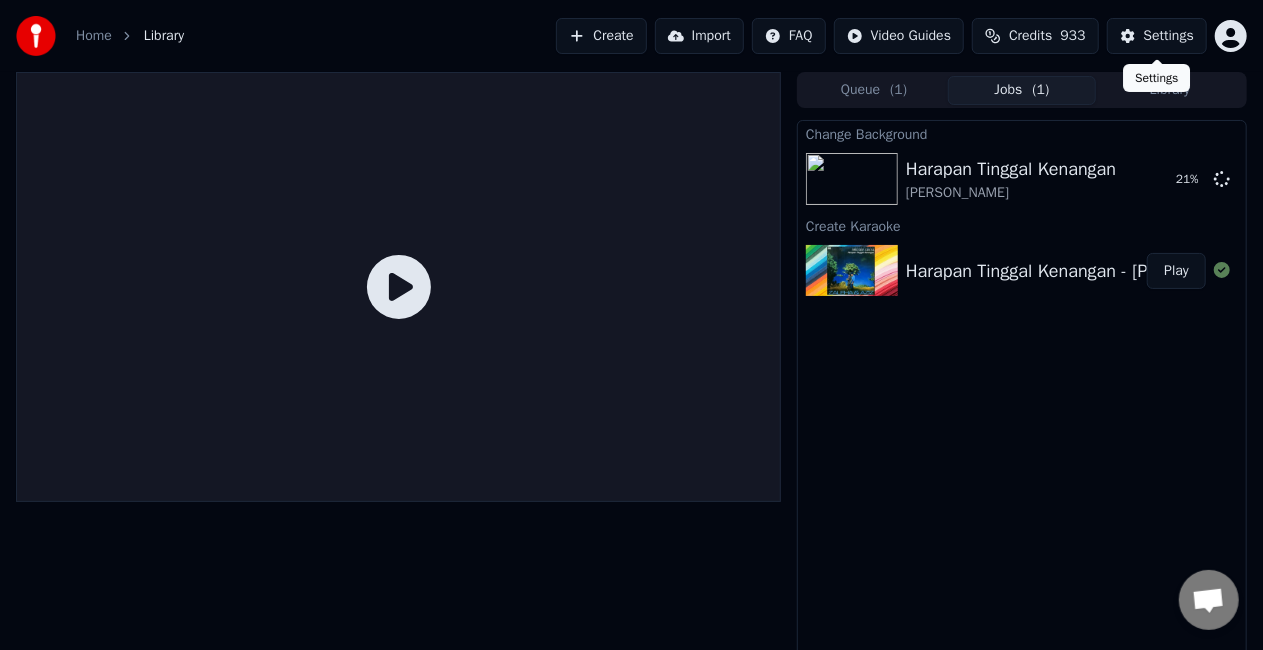 click on "Settings" at bounding box center (1169, 36) 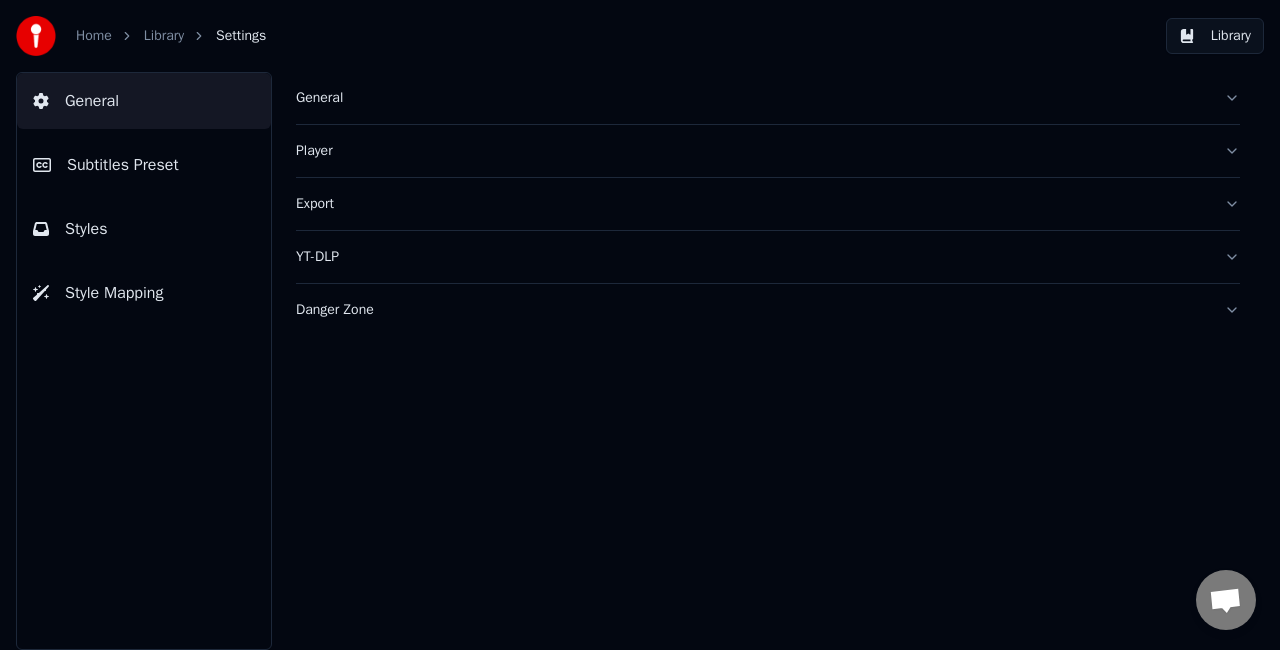 click on "Subtitles Preset" at bounding box center [144, 165] 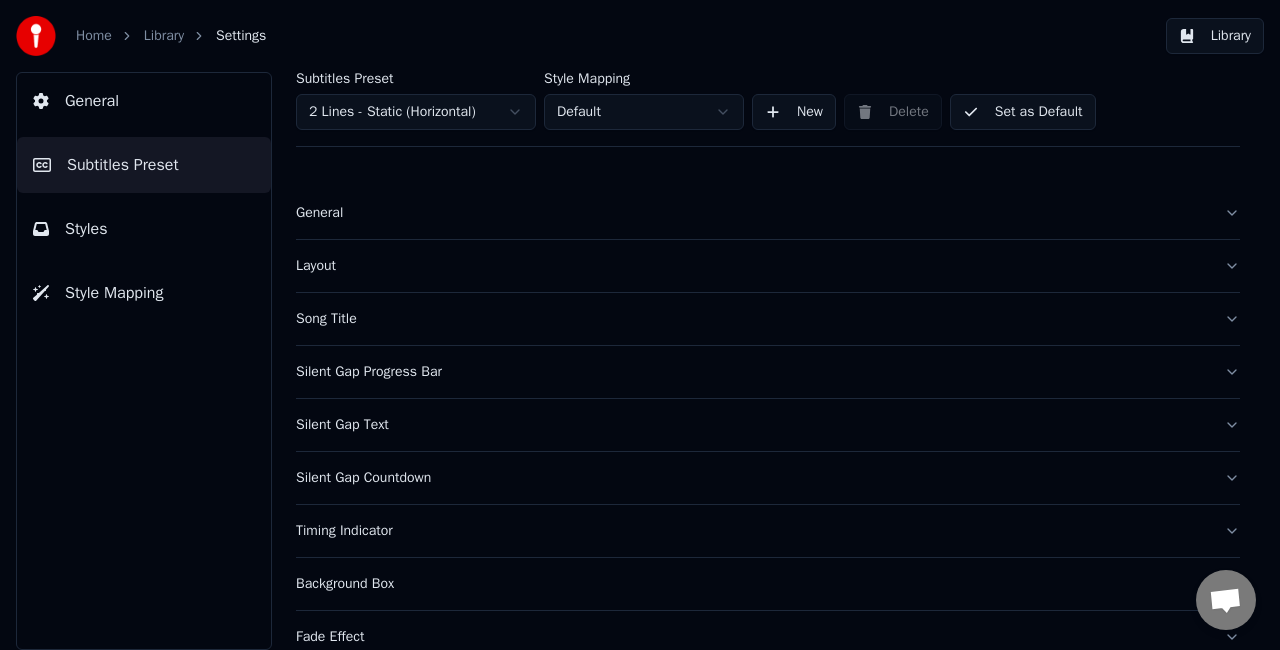 scroll, scrollTop: 100, scrollLeft: 0, axis: vertical 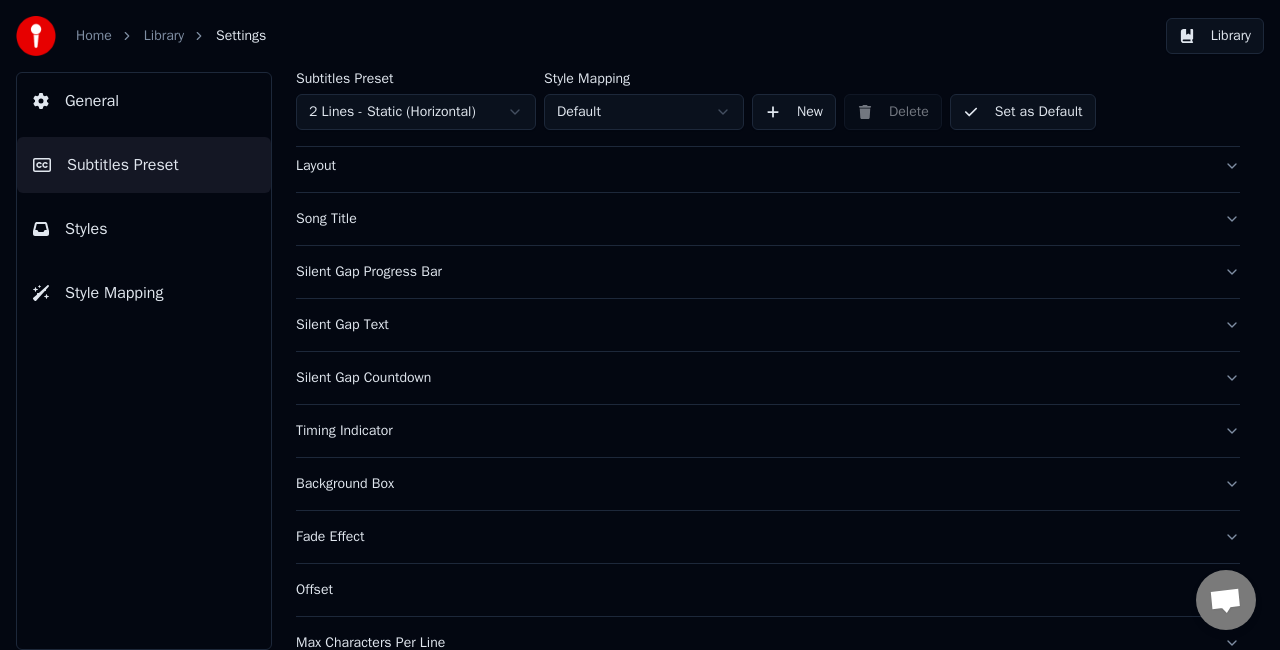 click on "Silent Gap Progress Bar" at bounding box center (768, 272) 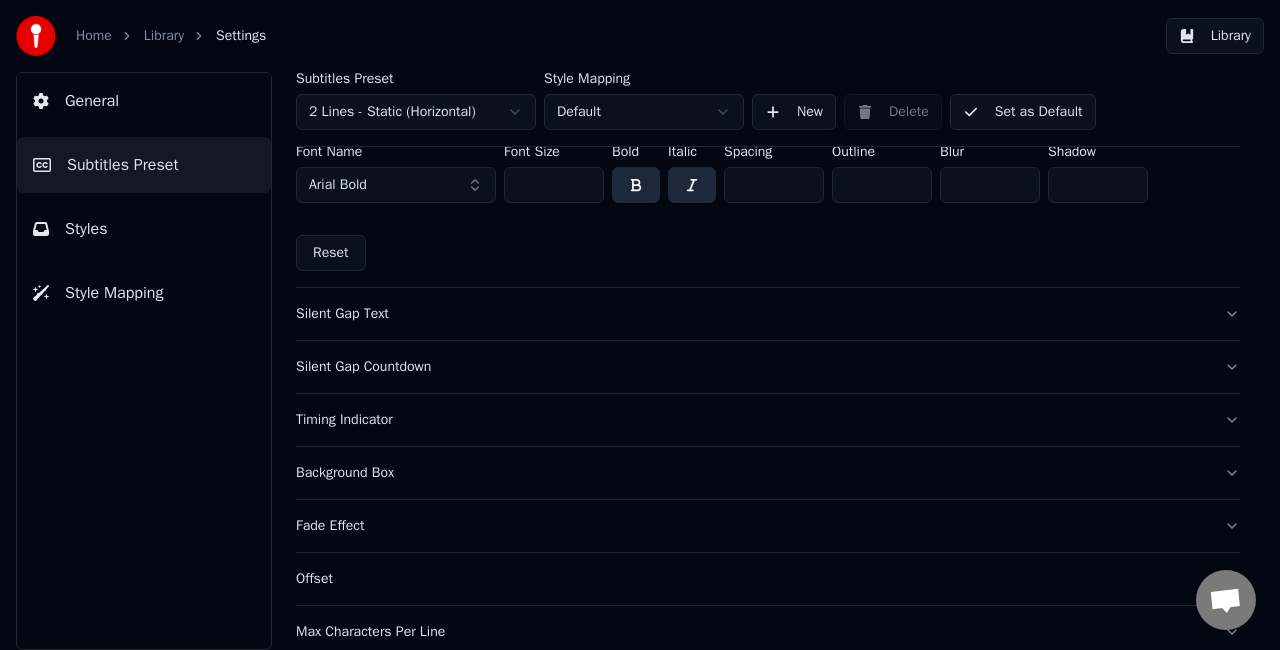 scroll, scrollTop: 1576, scrollLeft: 0, axis: vertical 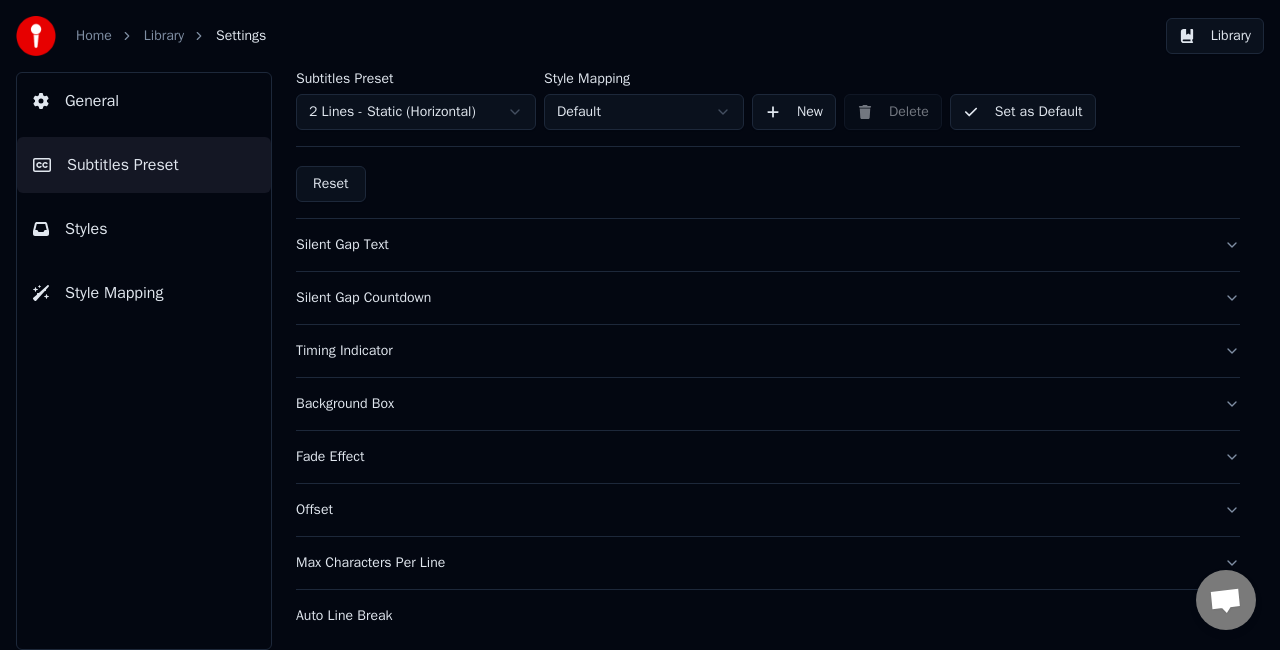 click on "Silent Gap Text" at bounding box center [752, 245] 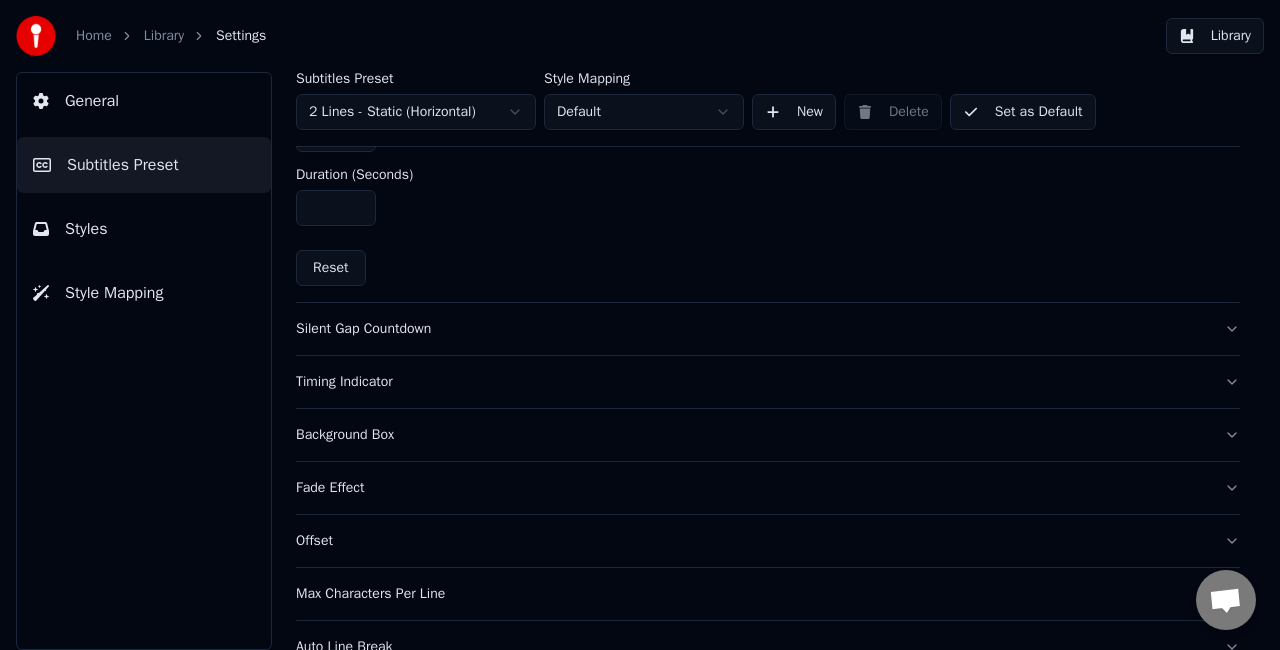 scroll, scrollTop: 1034, scrollLeft: 0, axis: vertical 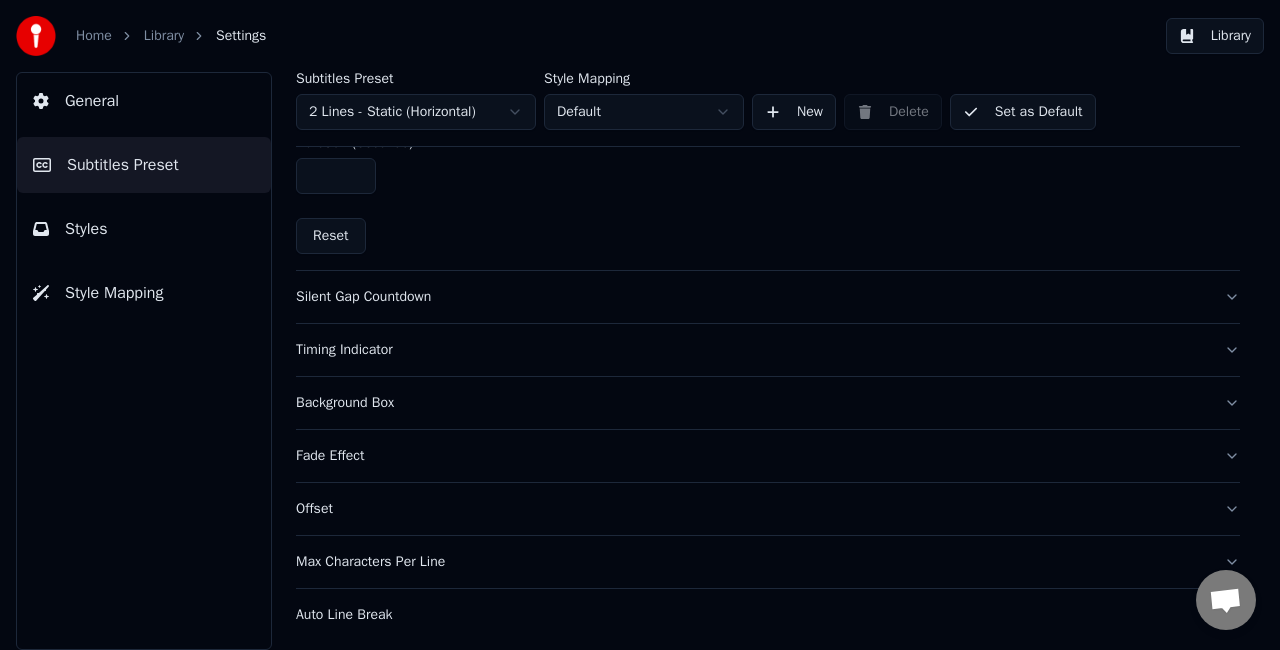 click on "Silent Gap Countdown" at bounding box center [768, 297] 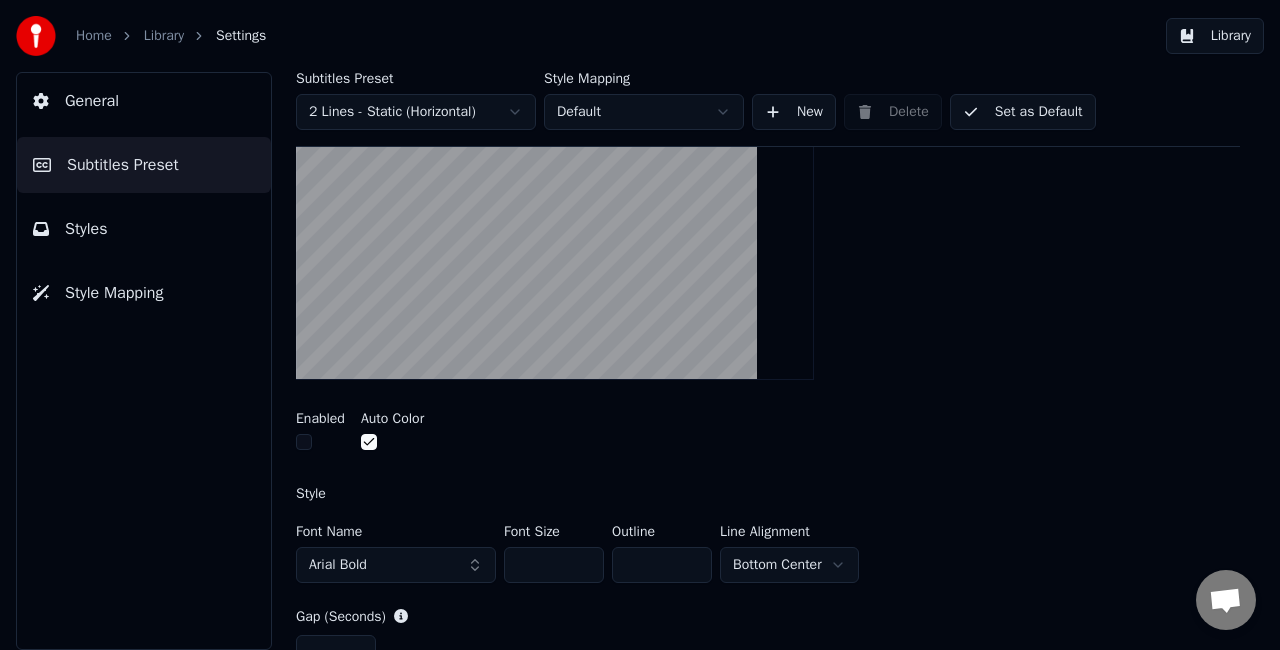 scroll, scrollTop: 528, scrollLeft: 0, axis: vertical 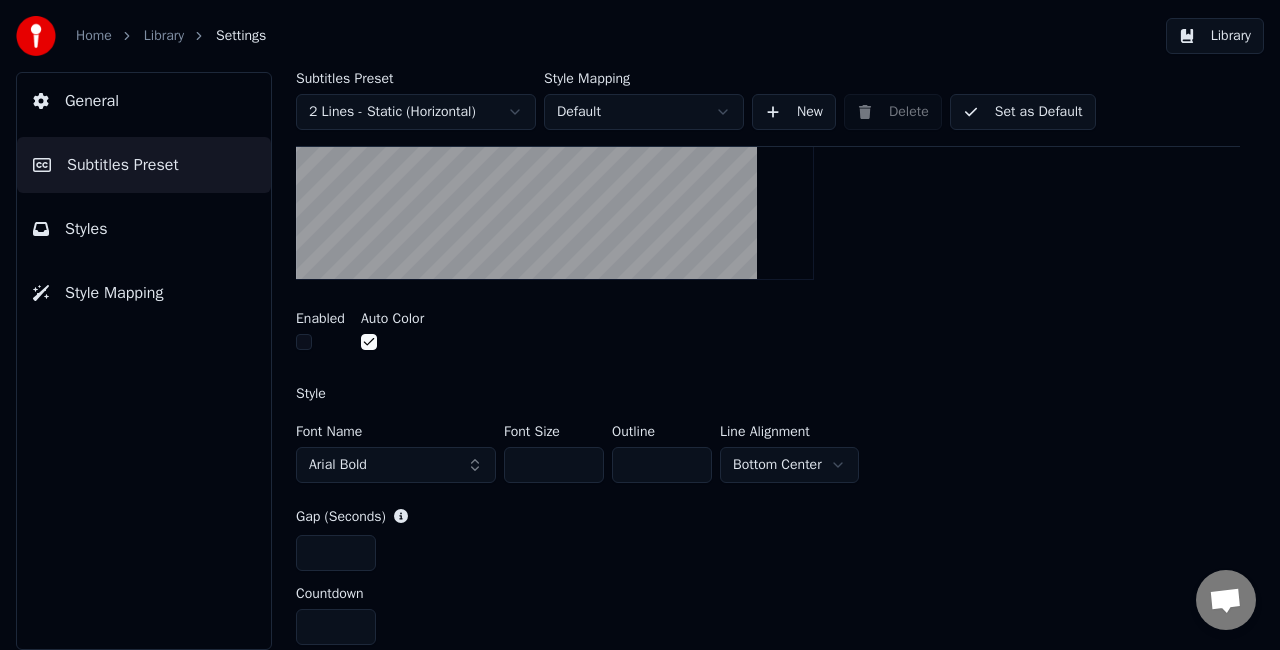 click on "Home Library Settings Library General Subtitles Preset Styles Style Mapping Subtitles Preset 2 Lines - Static (Horizontal) Style Mapping Default New Delete Set as Default General Layout Song Title Silent Gap Progress Bar Silent Gap Text Silent Gap Countdown Insert a countdown in the gap between subtitles Enabled Auto Color Style Font Name Arial Bold Font Size *** Outline * Line Alignment Bottom Center Gap (Seconds) * Countdown * Reset Timing Indicator Background Box Fade Effect Offset Max Characters Per Line Auto Line Break" at bounding box center [640, 325] 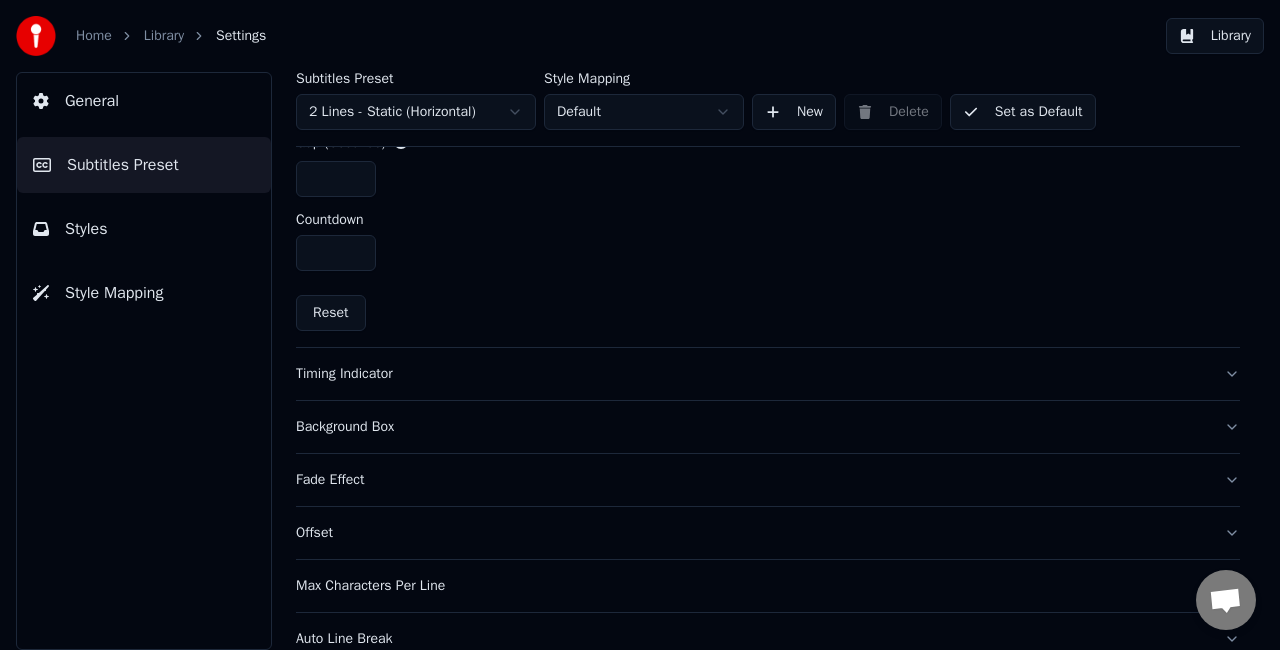 scroll, scrollTop: 928, scrollLeft: 0, axis: vertical 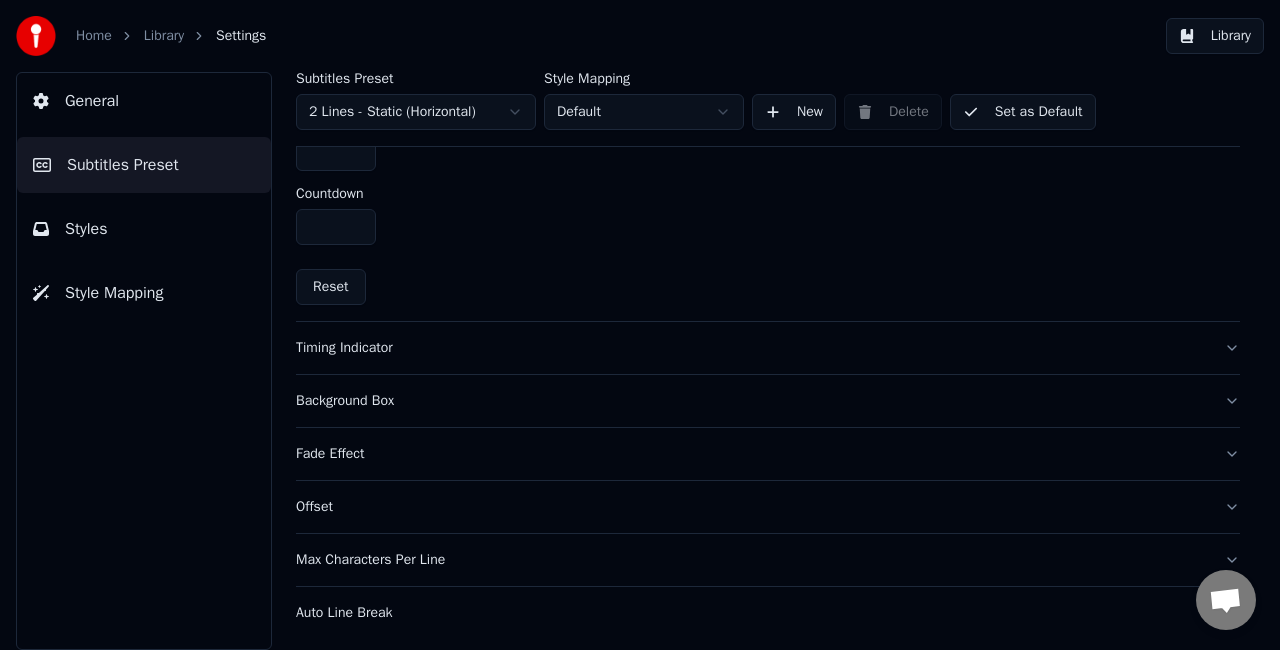 click on "Timing Indicator" at bounding box center [768, 348] 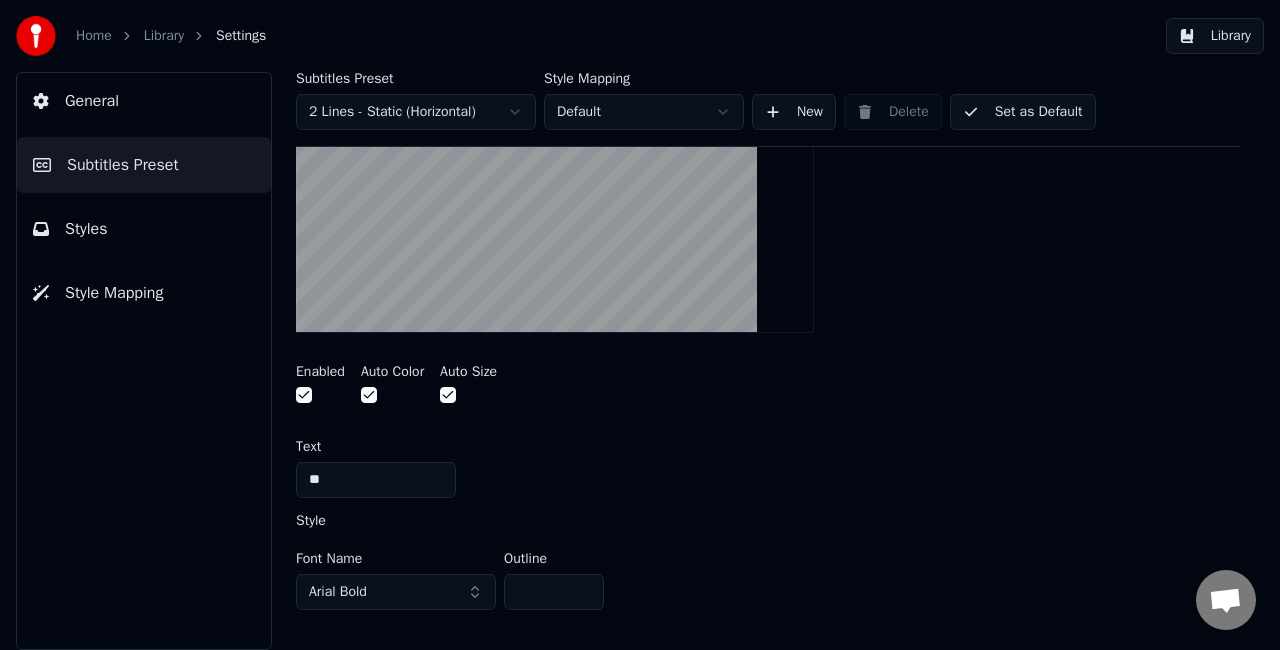 scroll, scrollTop: 628, scrollLeft: 0, axis: vertical 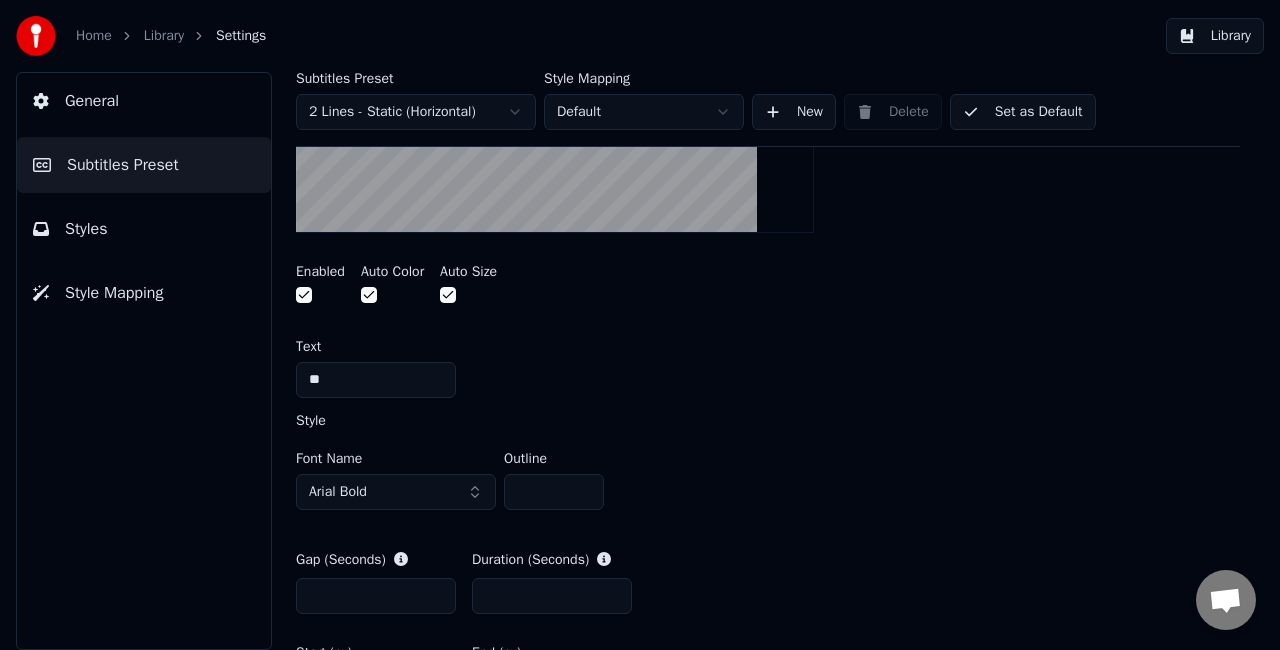 click on "**" at bounding box center (376, 380) 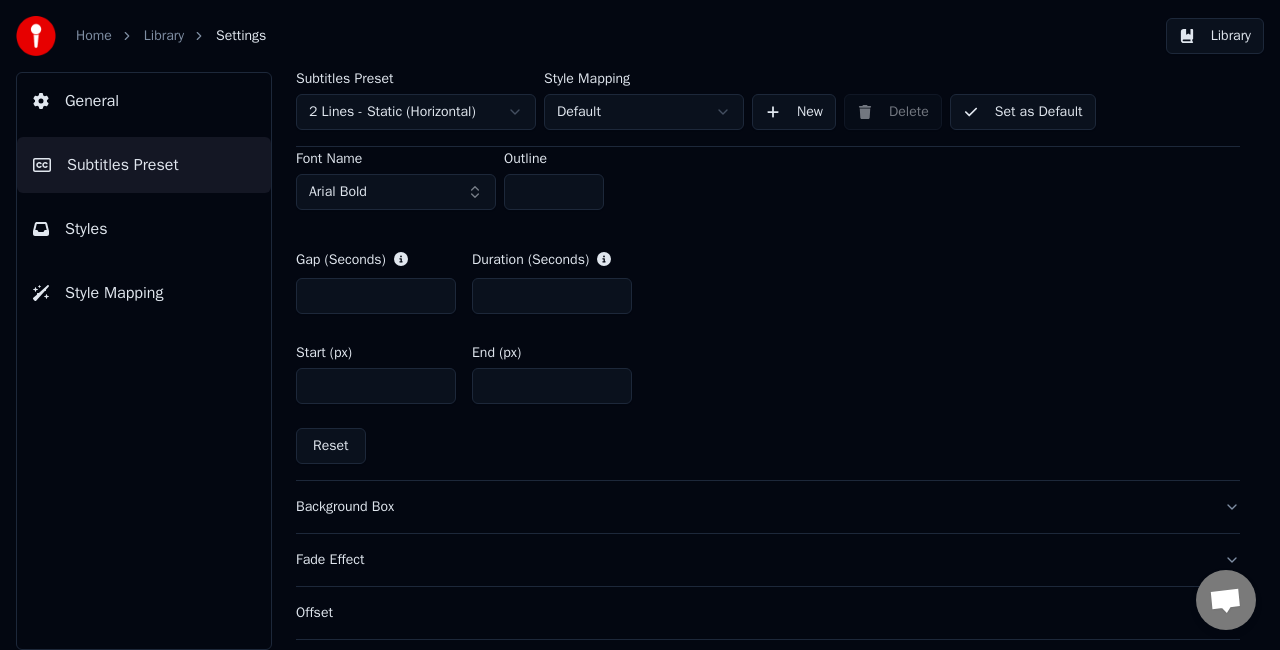 scroll, scrollTop: 1028, scrollLeft: 0, axis: vertical 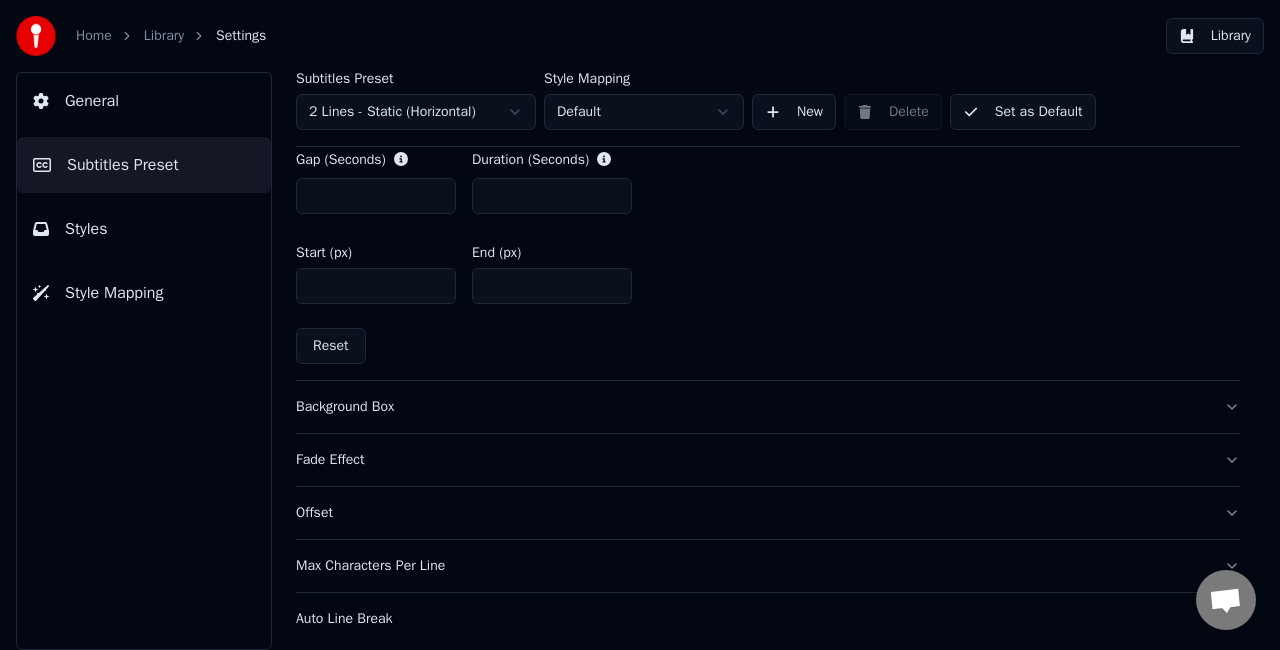 type on "*" 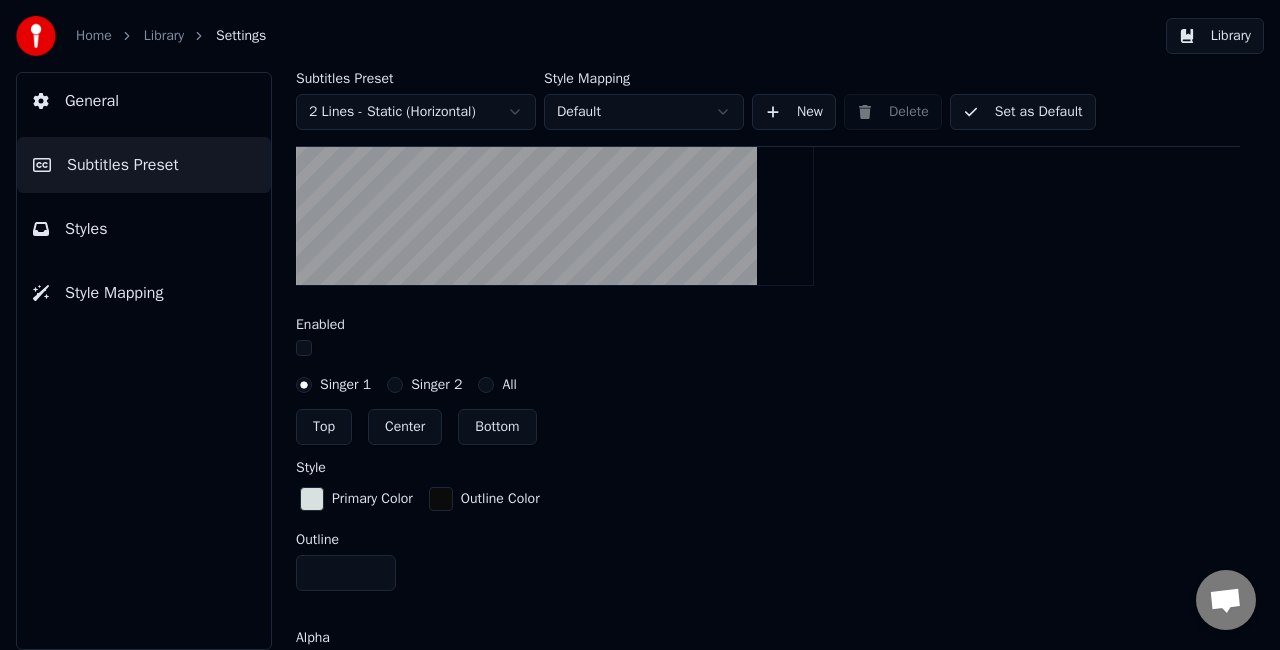 scroll, scrollTop: 634, scrollLeft: 0, axis: vertical 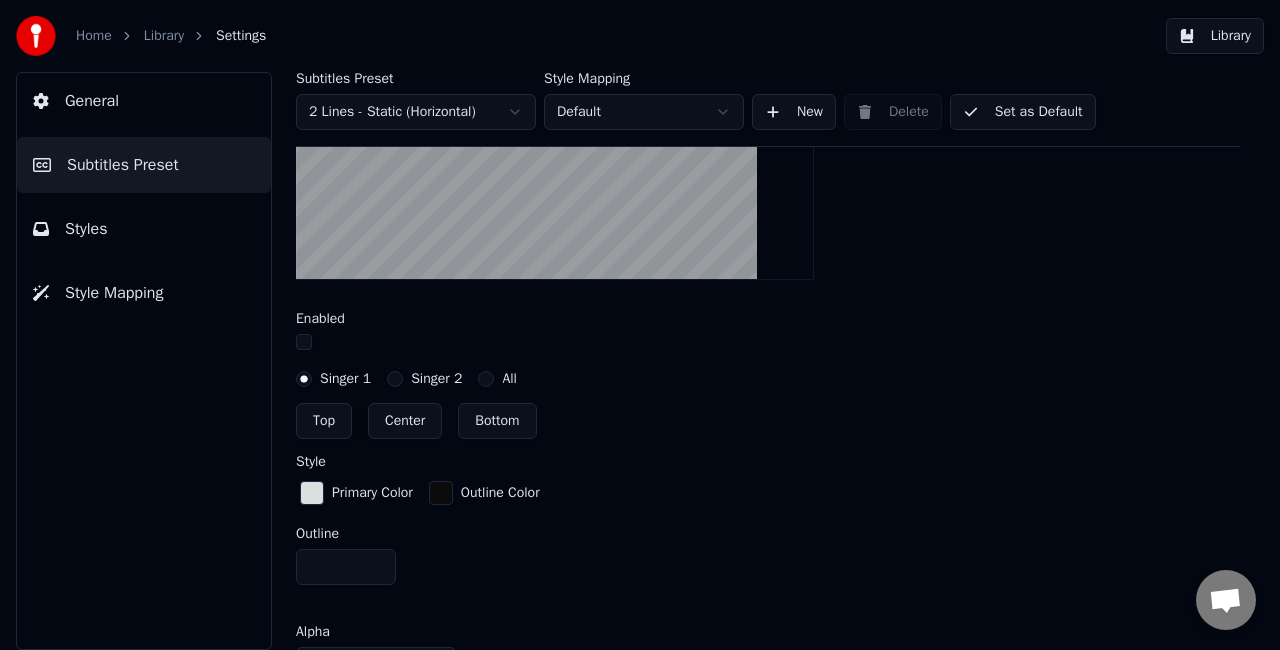 click on "Top" at bounding box center [324, 421] 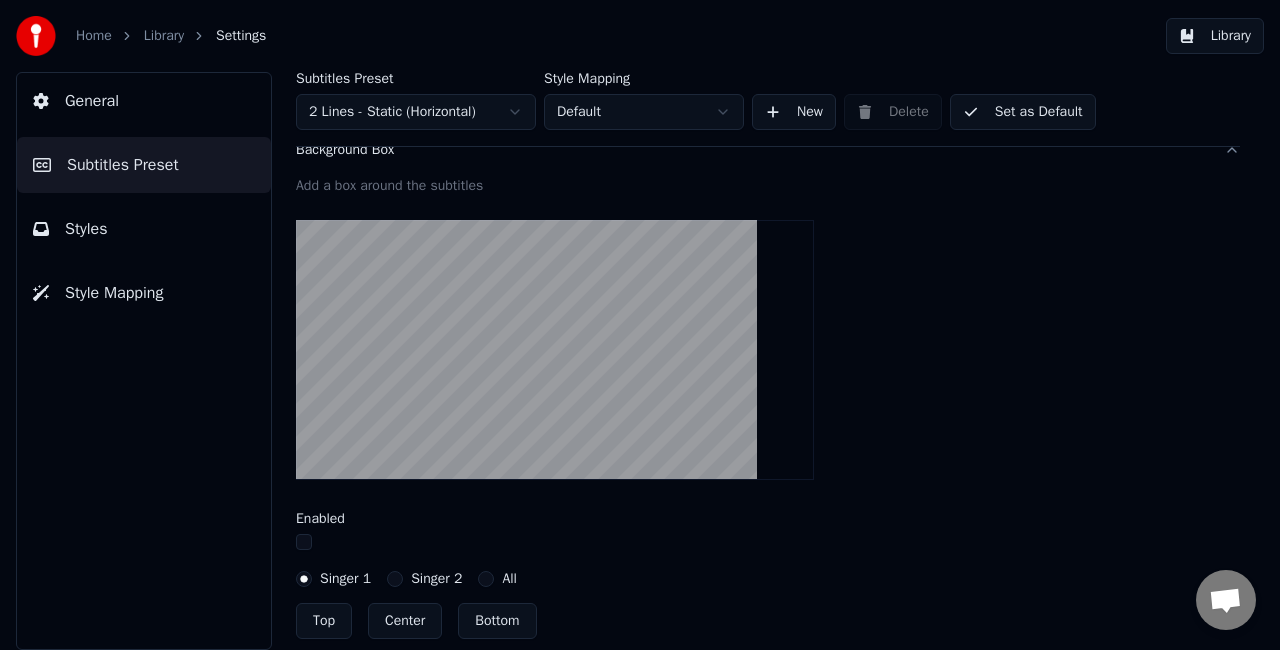 scroll, scrollTop: 534, scrollLeft: 0, axis: vertical 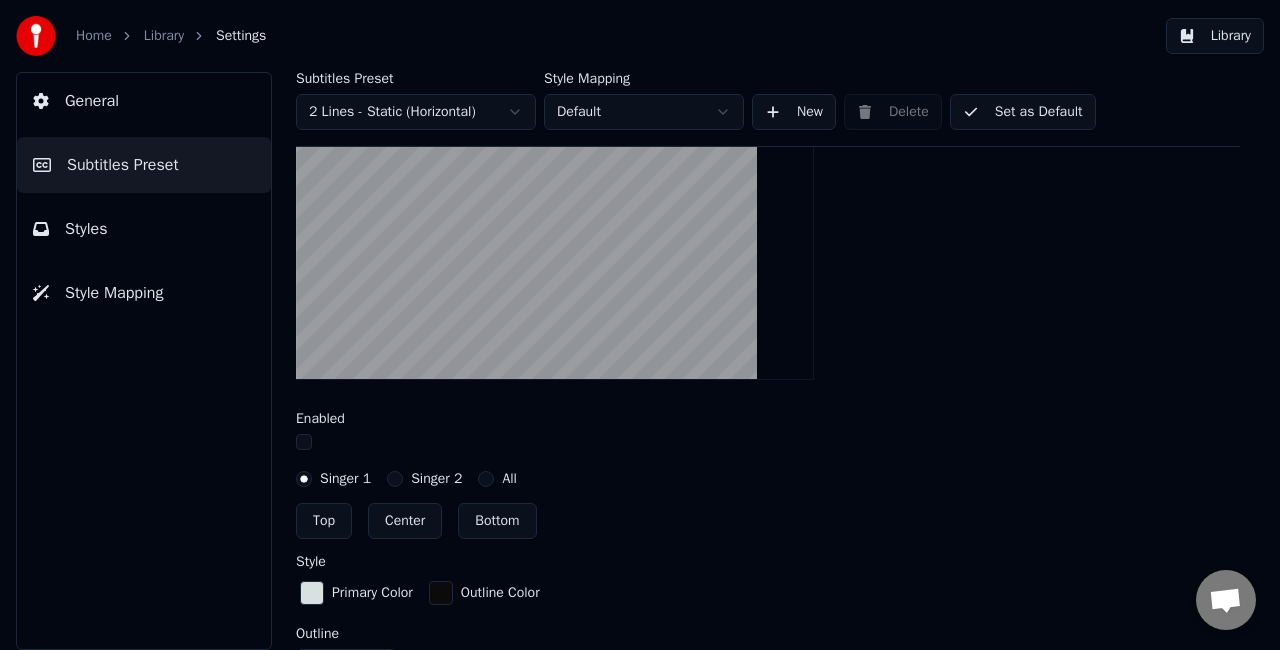 click on "Bottom" at bounding box center (497, 521) 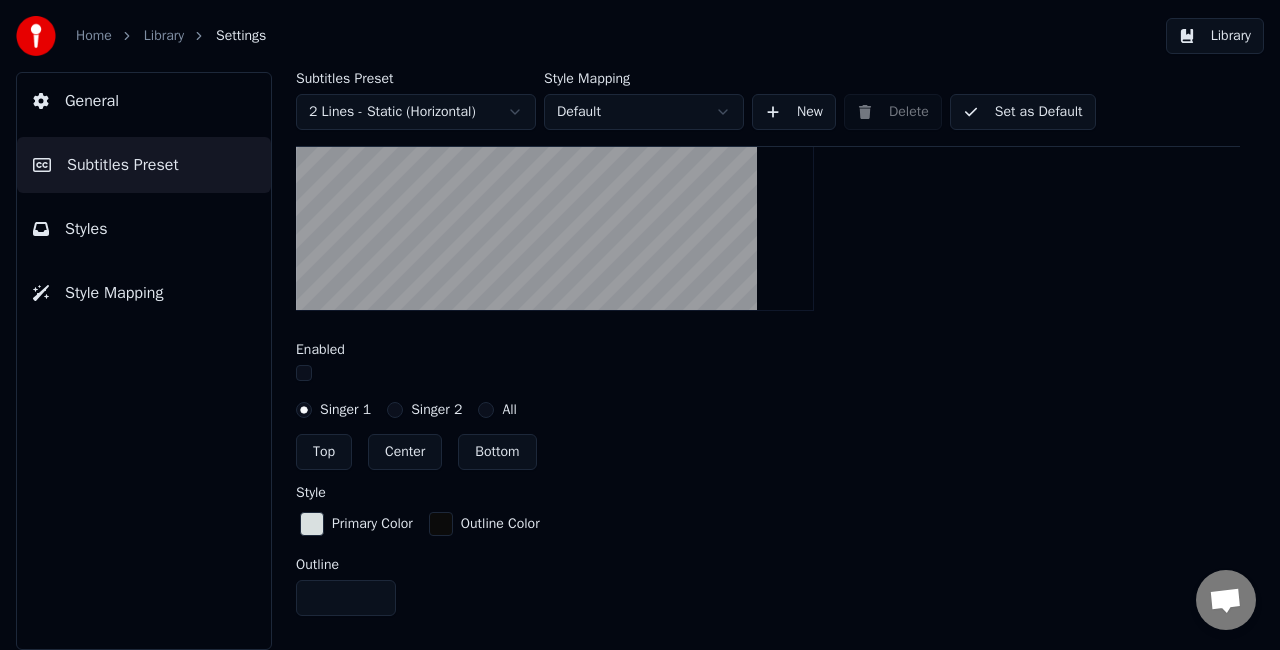 scroll, scrollTop: 634, scrollLeft: 0, axis: vertical 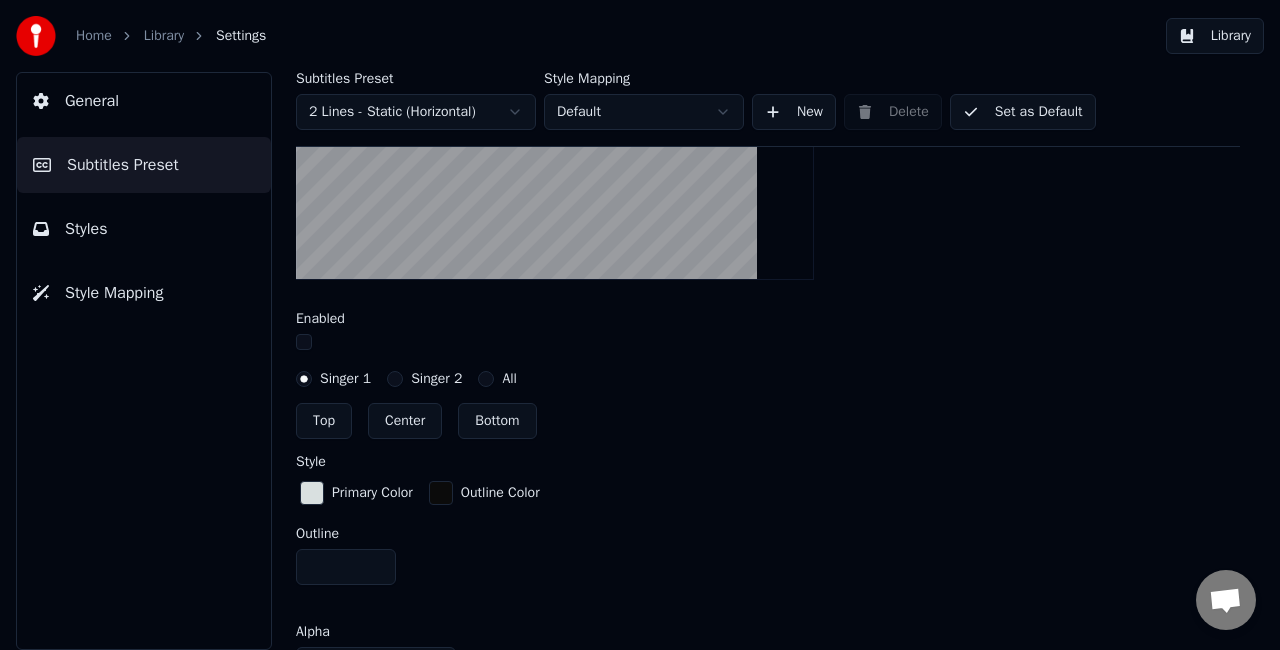click at bounding box center (312, 493) 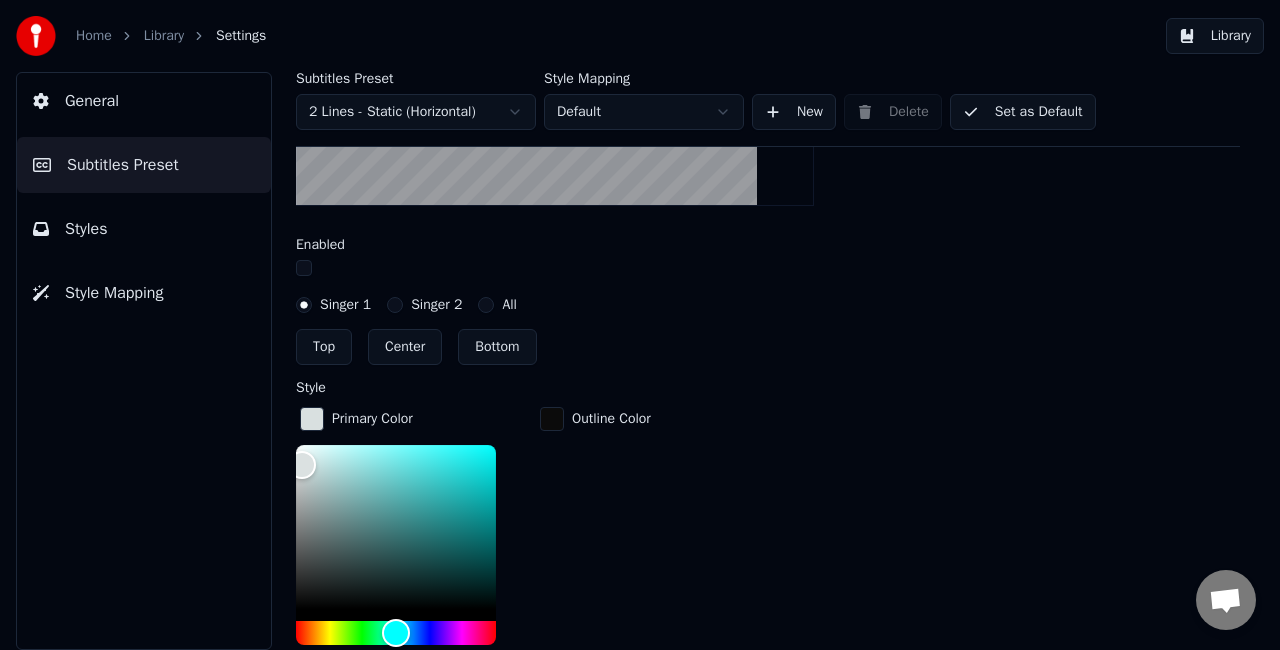 scroll, scrollTop: 834, scrollLeft: 0, axis: vertical 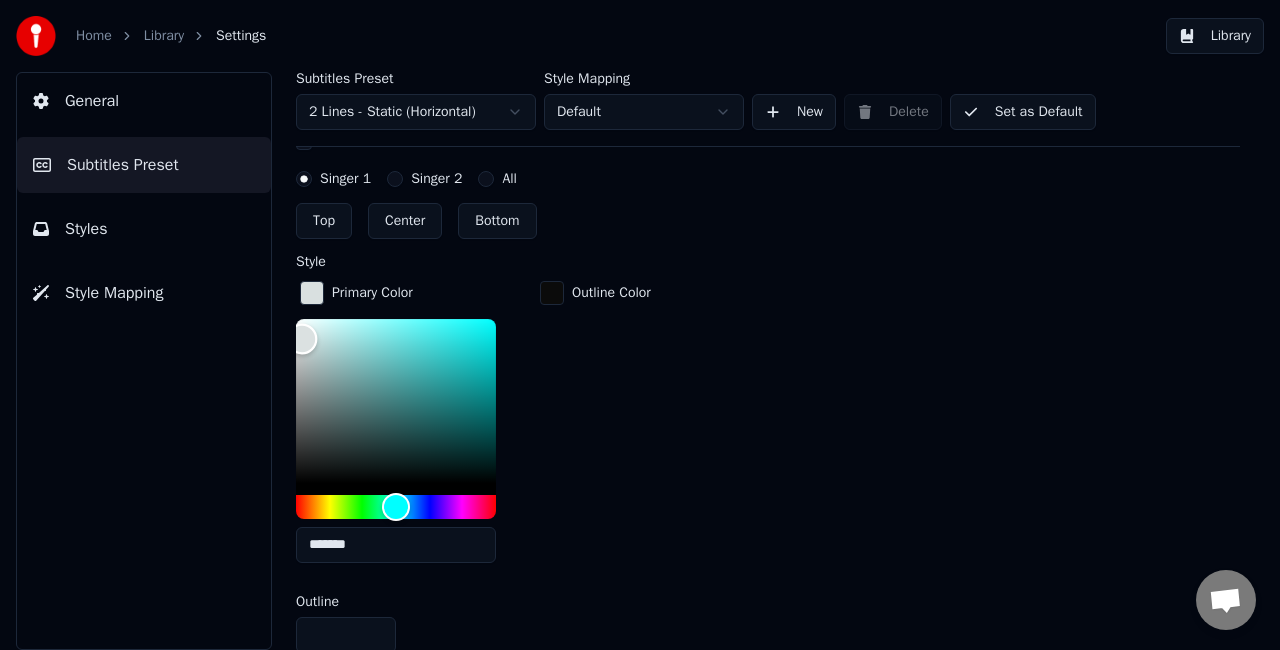 type on "*******" 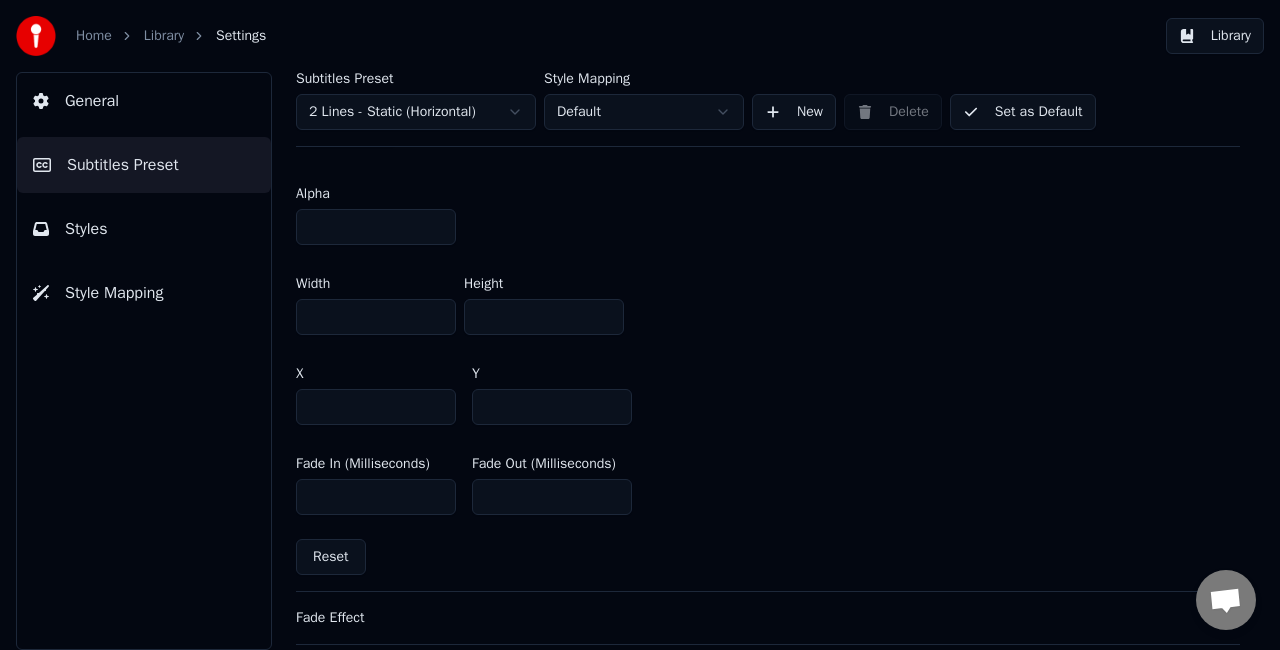 scroll, scrollTop: 1502, scrollLeft: 0, axis: vertical 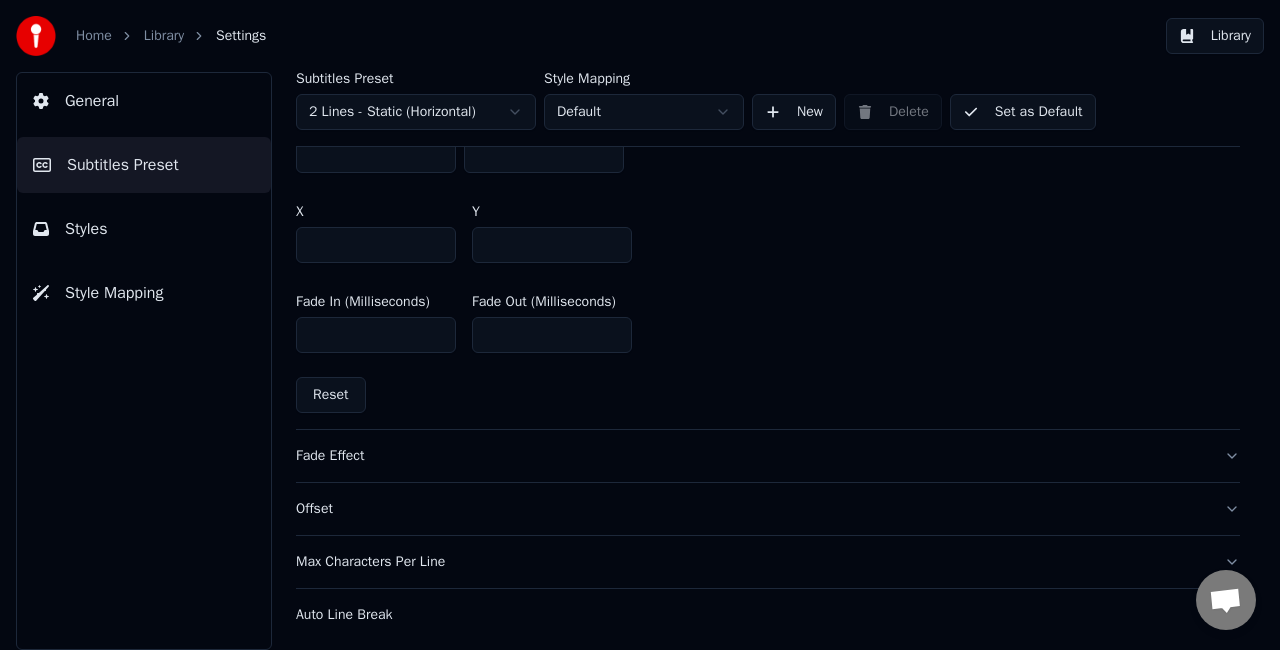 click on "Fade Effect" at bounding box center [768, 456] 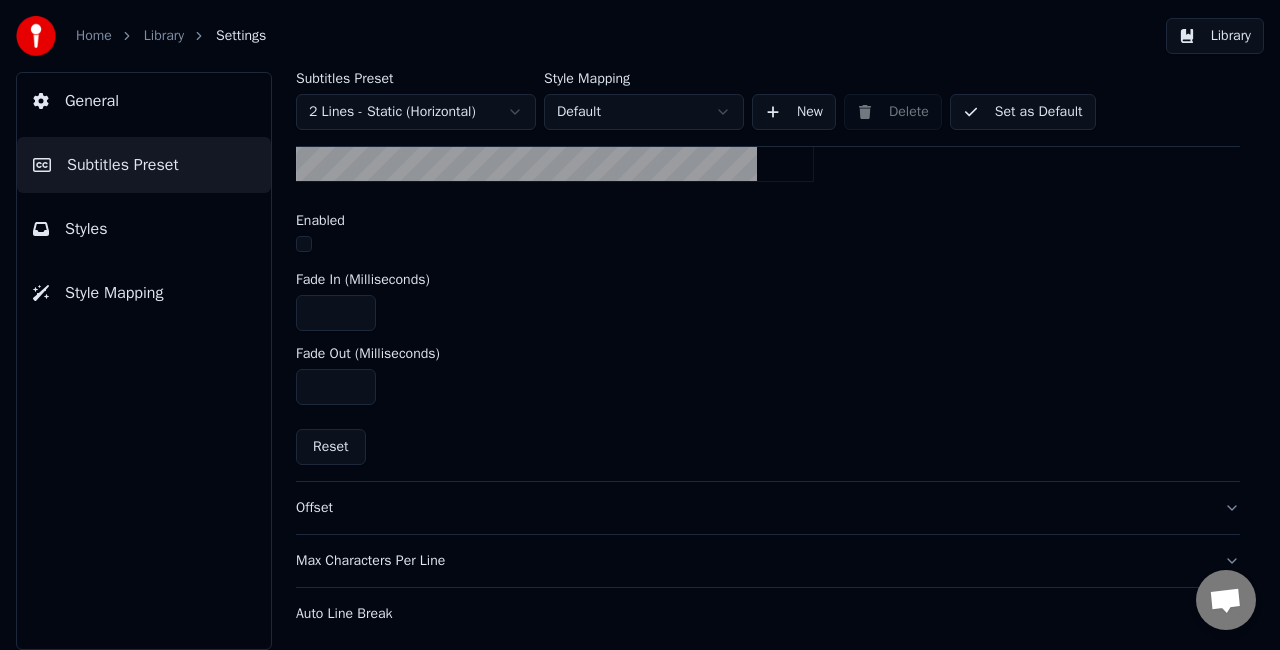 scroll, scrollTop: 786, scrollLeft: 0, axis: vertical 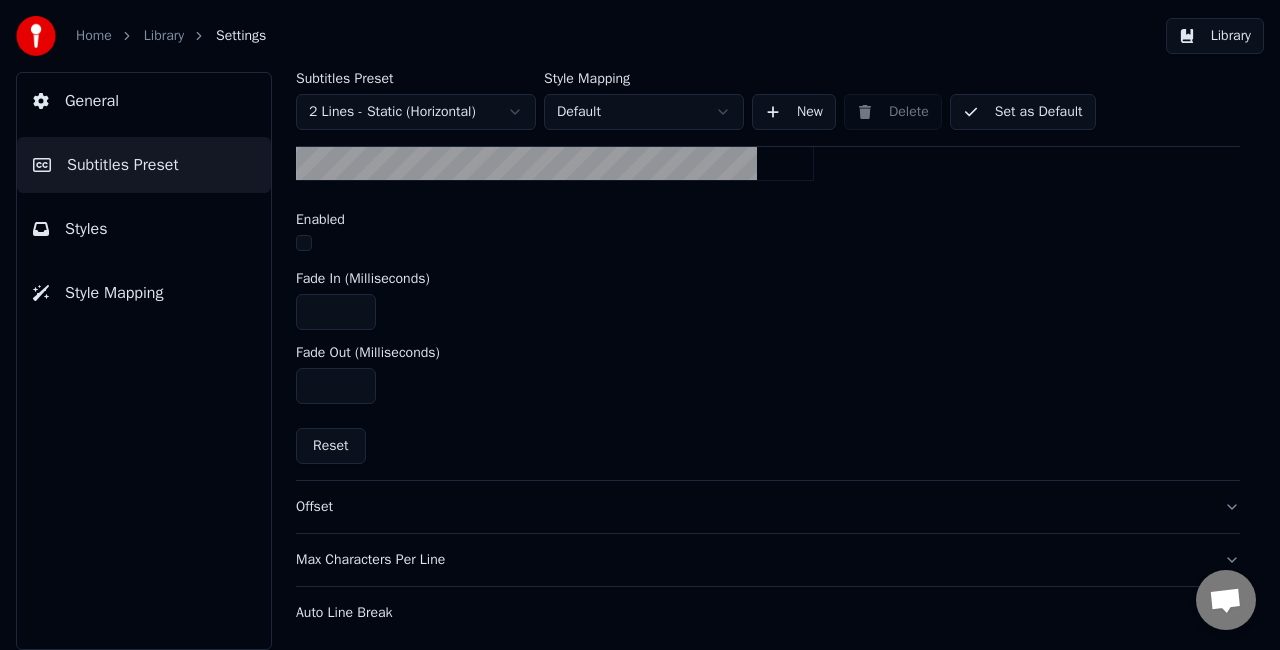 click on "Max Characters Per Line" at bounding box center [768, 560] 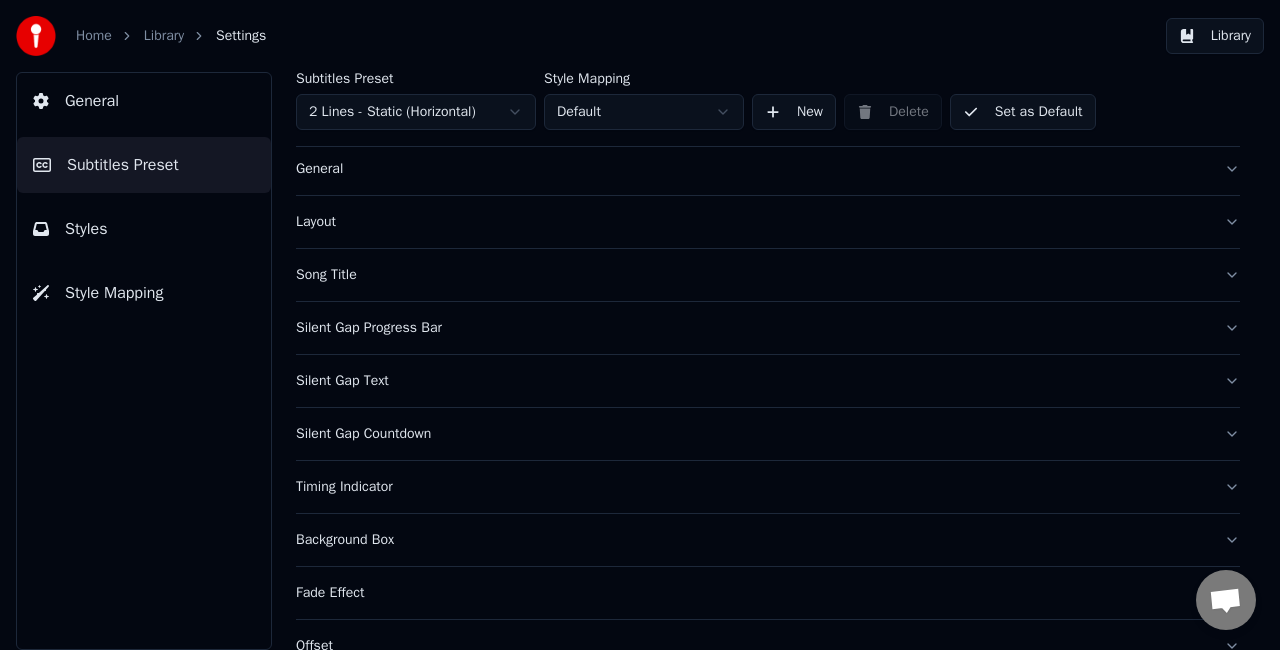 scroll, scrollTop: 0, scrollLeft: 0, axis: both 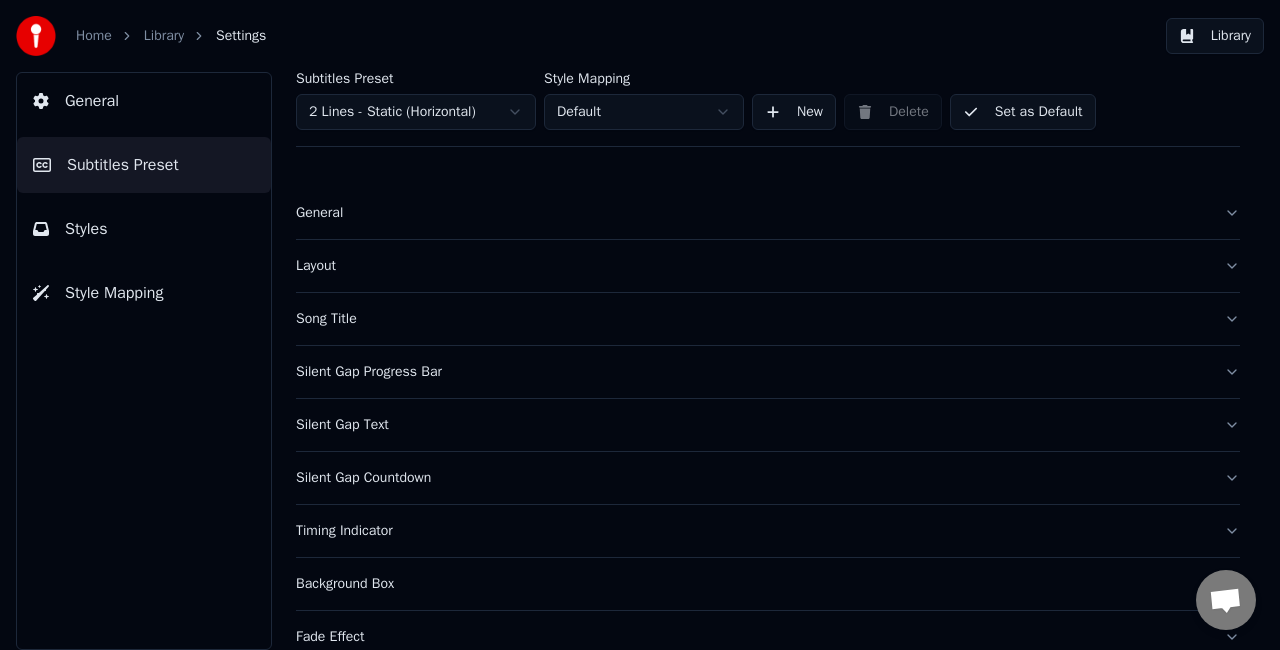 click on "Library" at bounding box center [1215, 36] 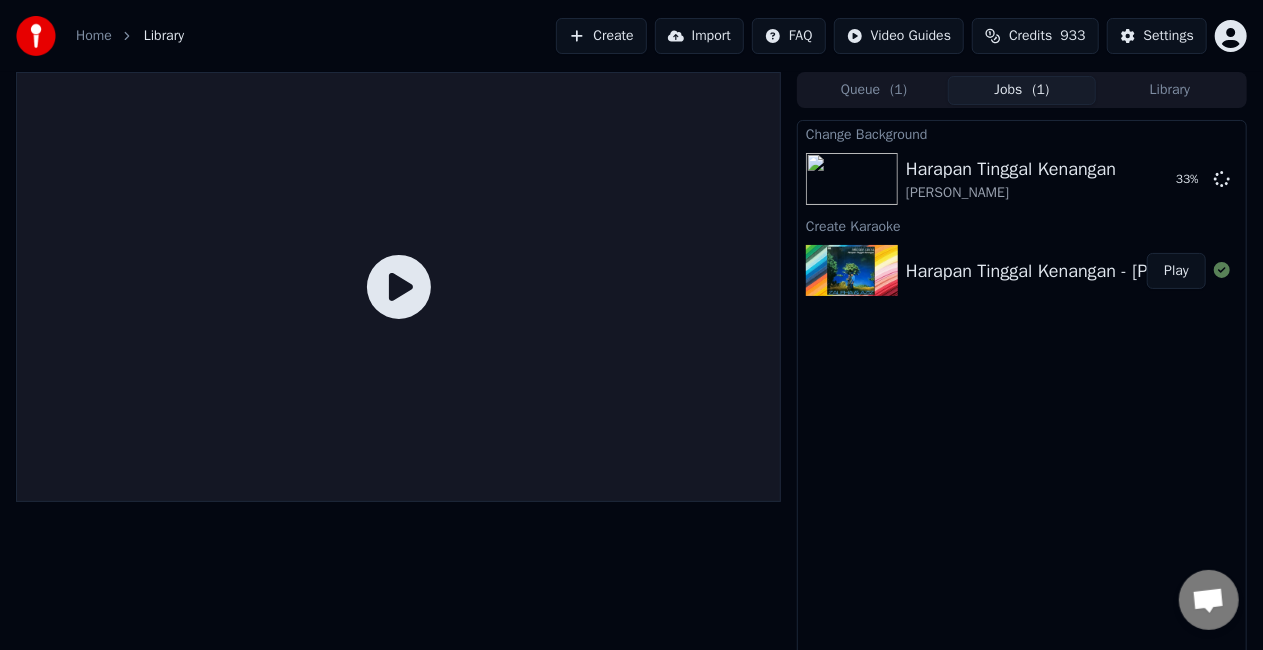 click on "Jobs ( 1 )" at bounding box center (1022, 90) 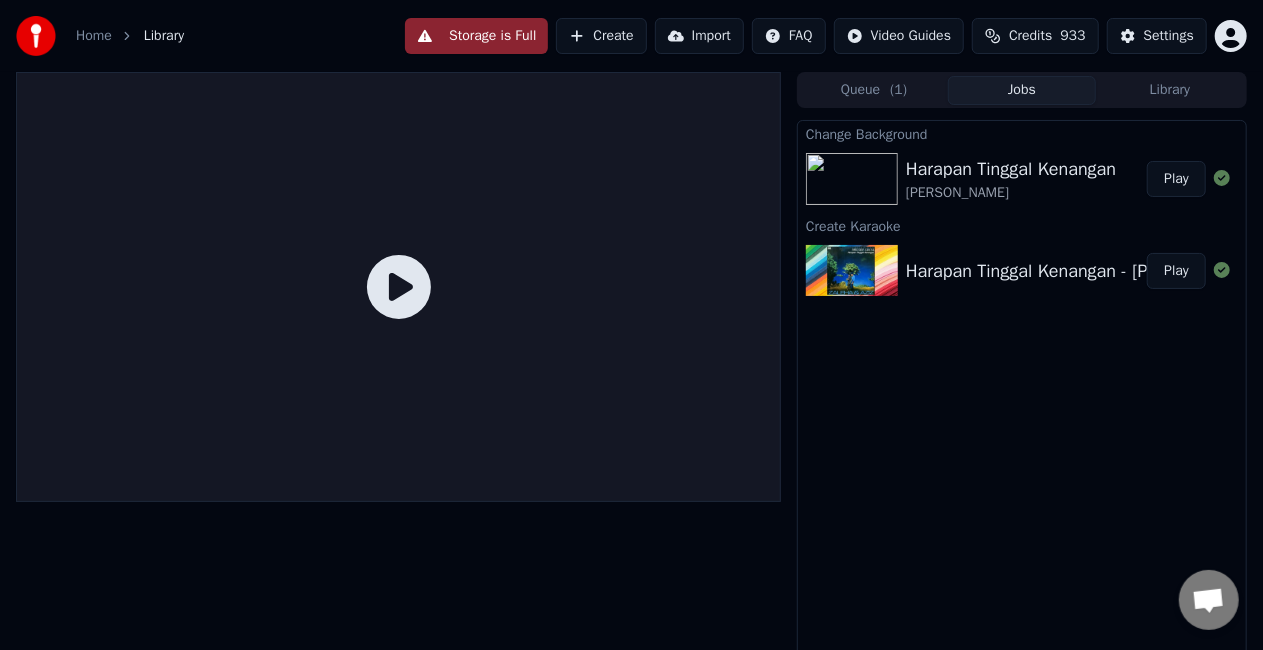 click on "Play" at bounding box center (1176, 179) 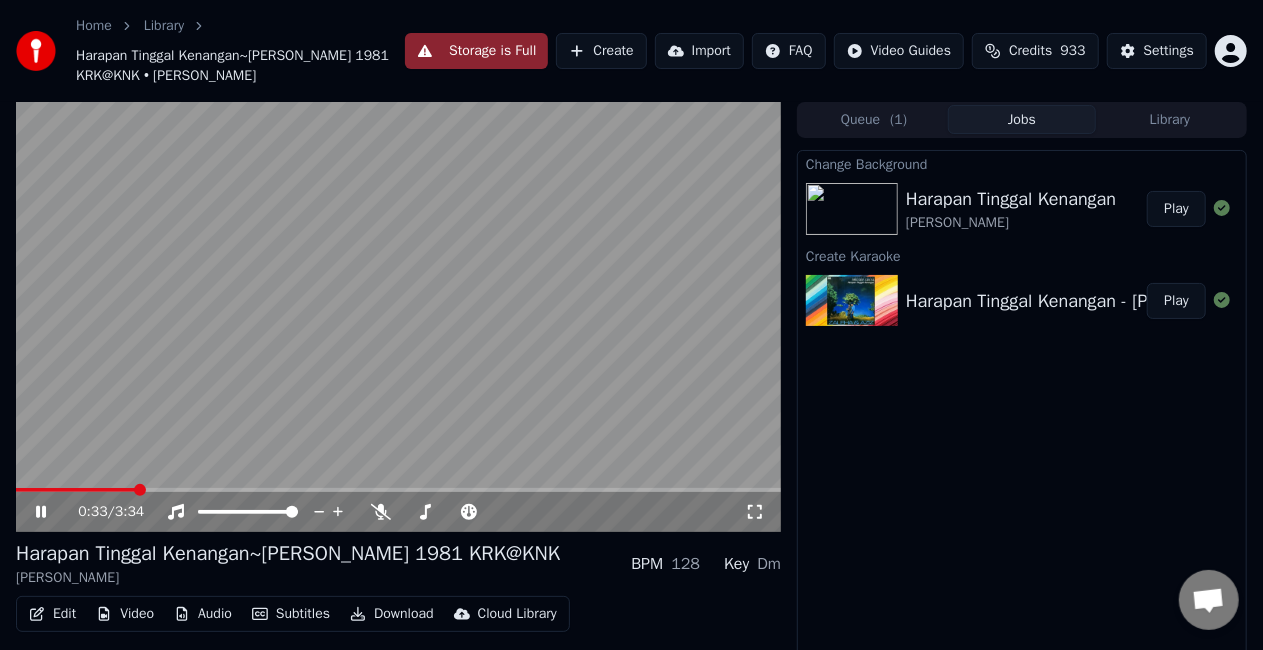 click 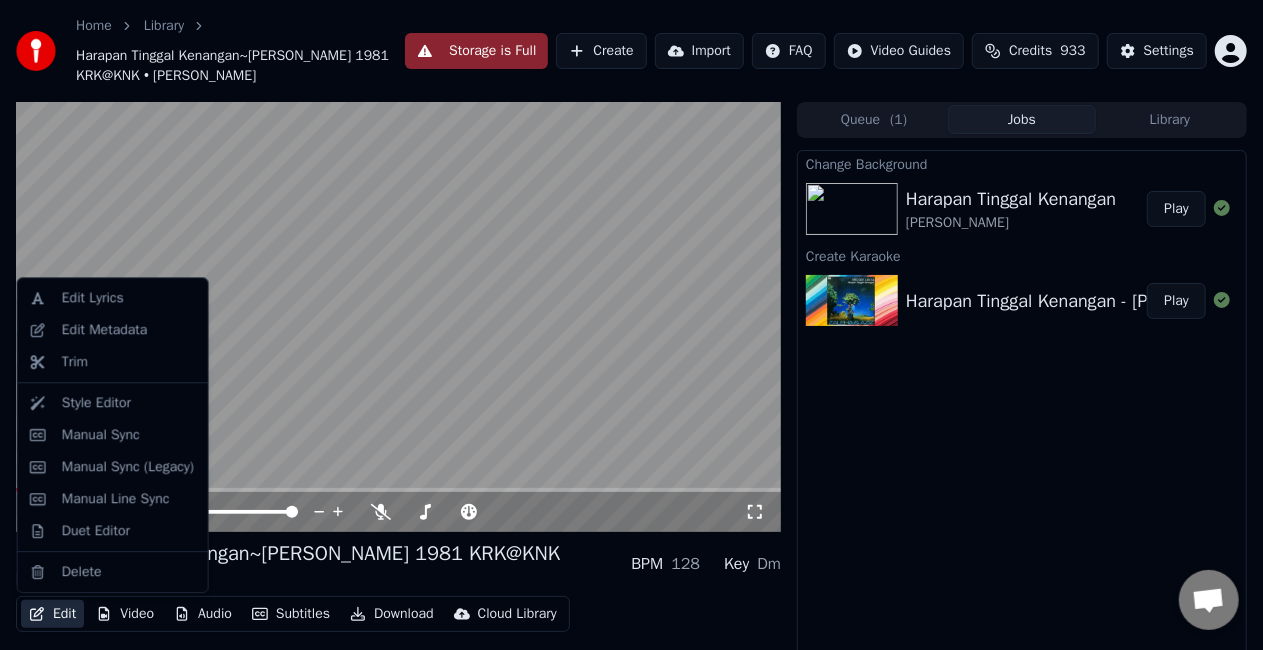 click on "Edit" at bounding box center (52, 614) 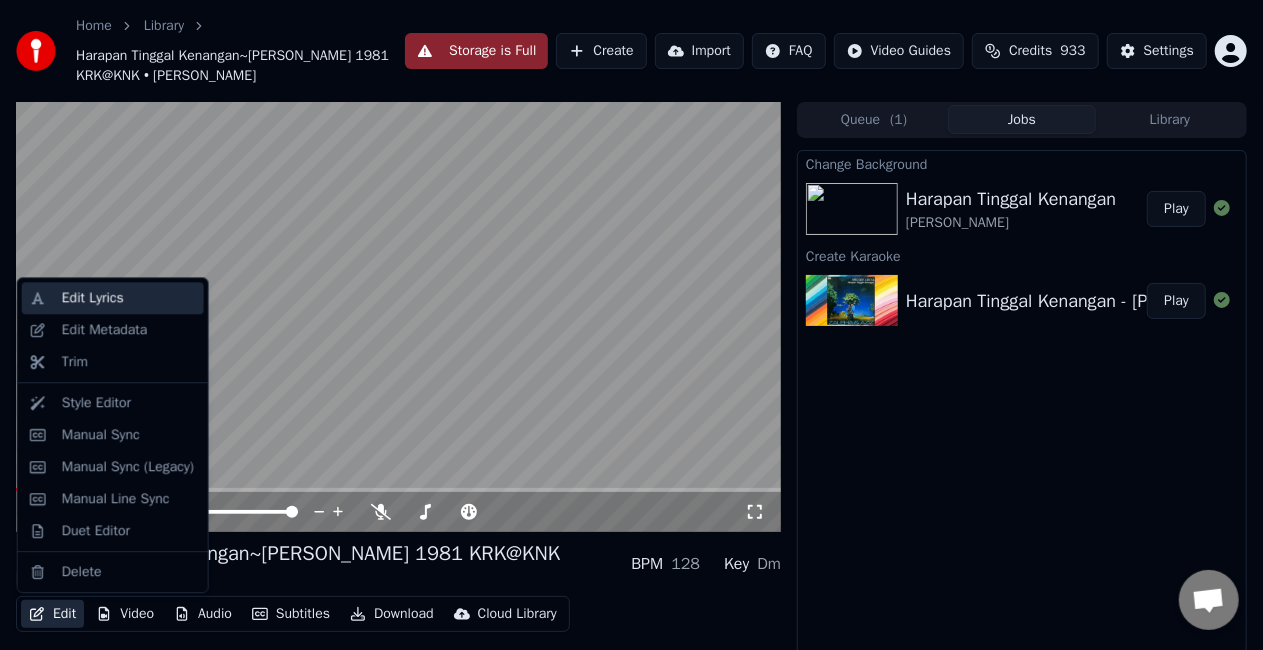 click on "Edit Lyrics" at bounding box center (129, 298) 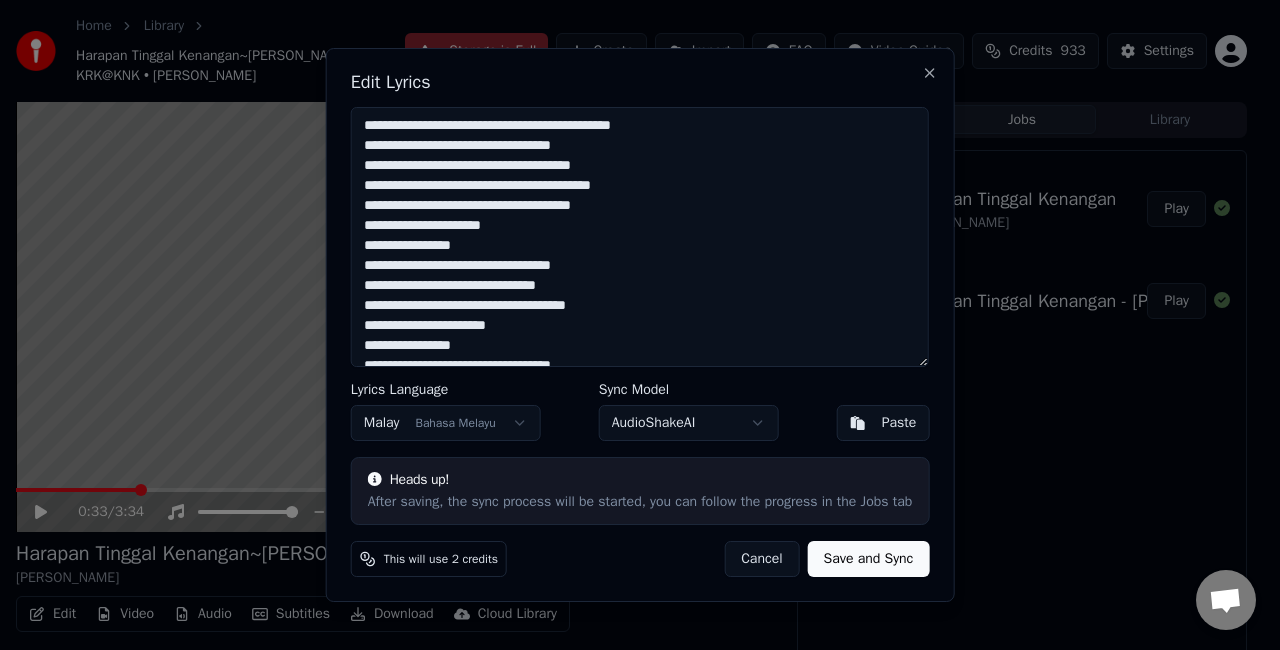 click on "**********" at bounding box center (640, 237) 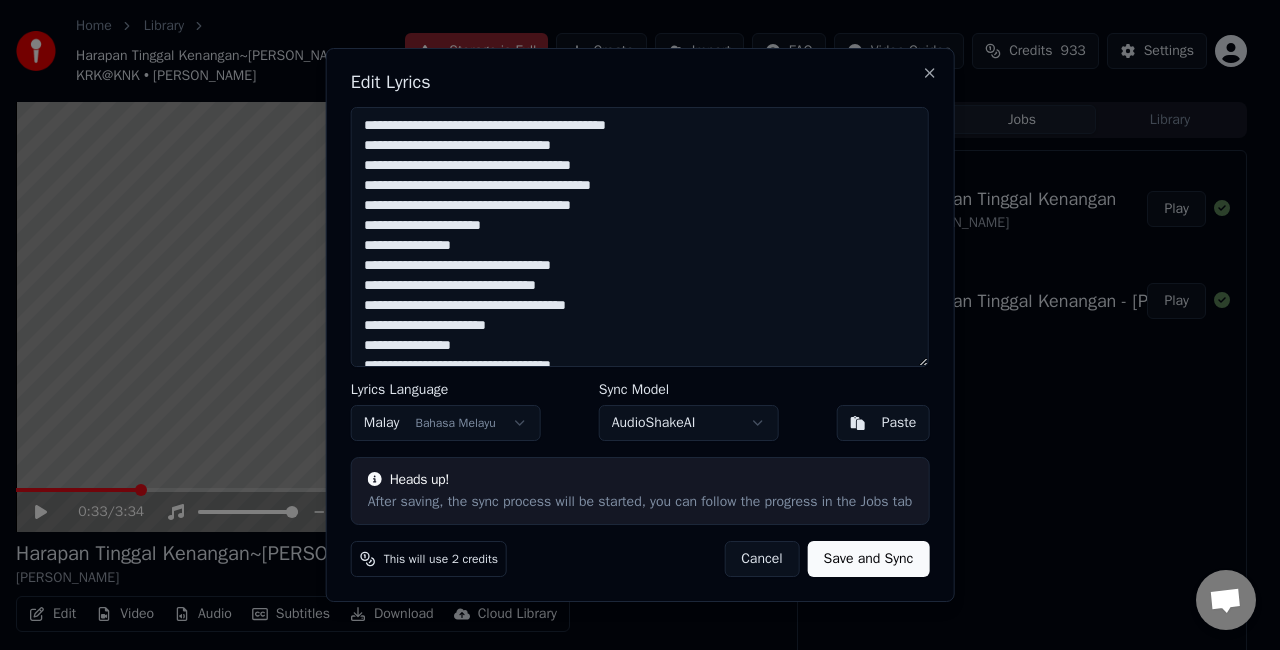 click on "**********" at bounding box center [640, 237] 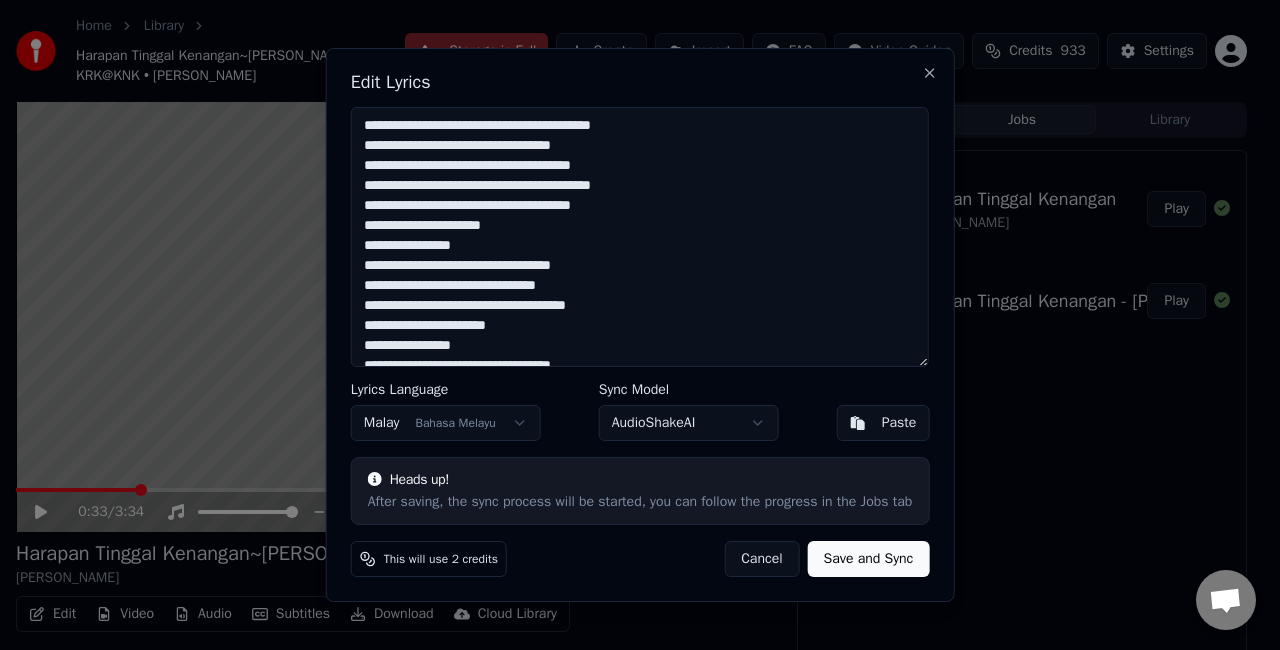 click on "**********" at bounding box center (640, 237) 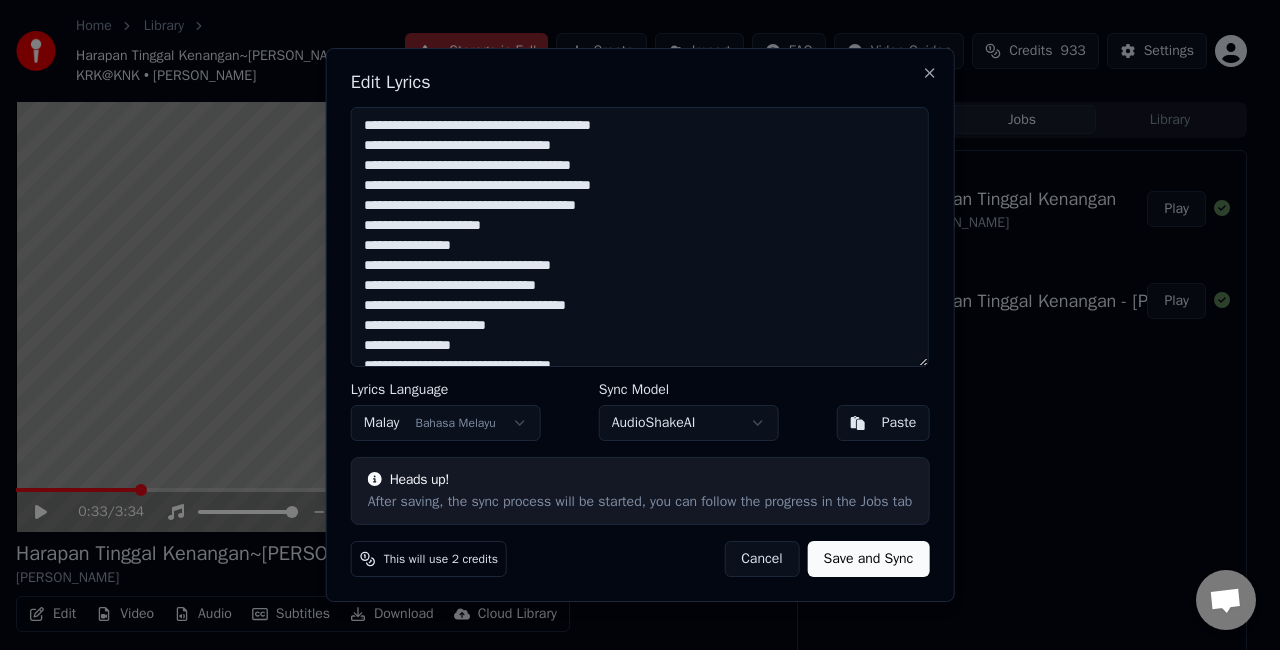 click on "**********" at bounding box center [640, 237] 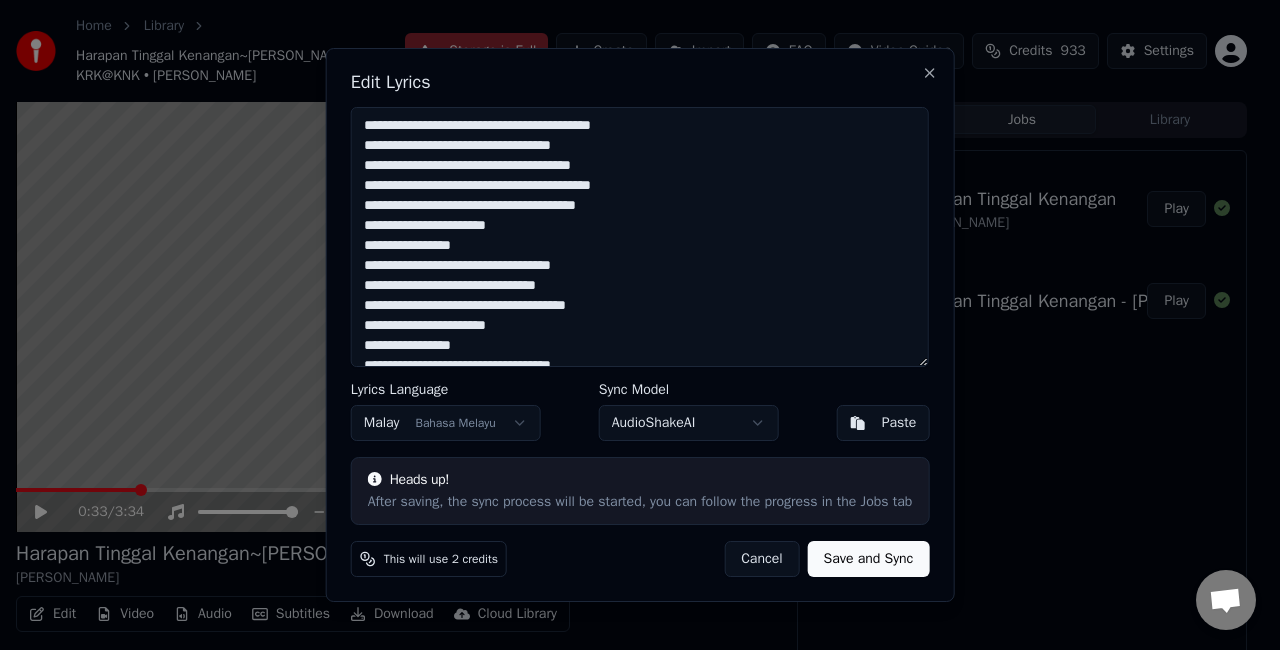 click on "**********" at bounding box center (640, 237) 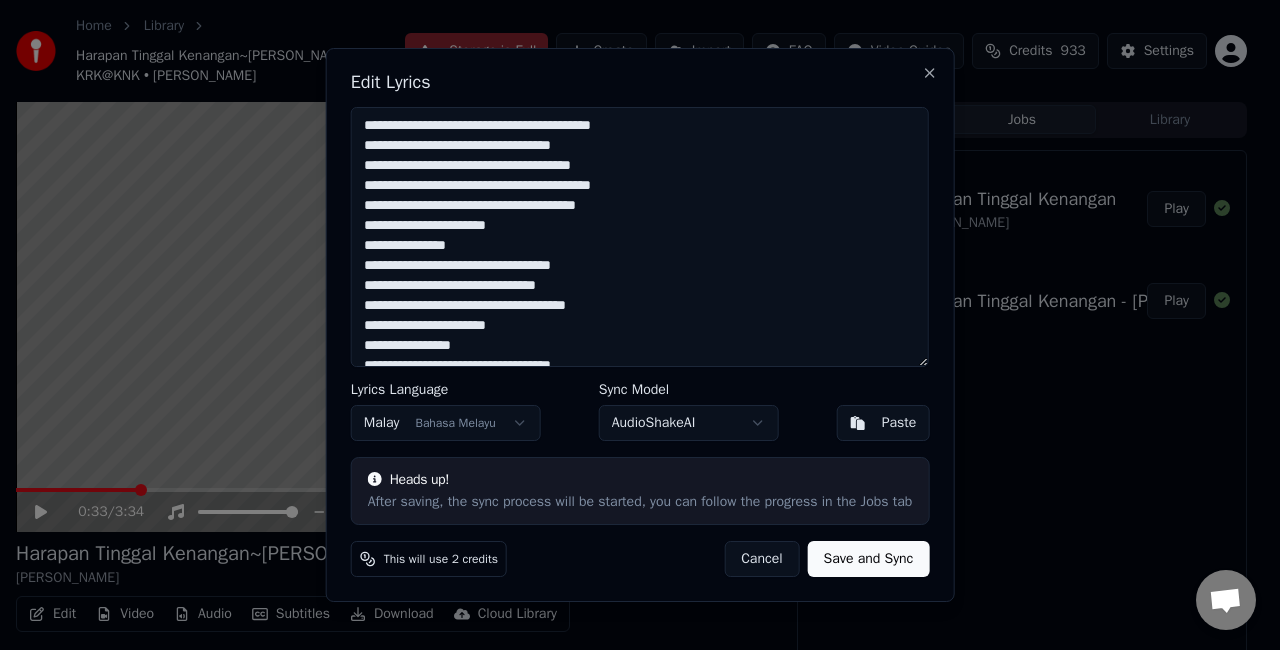 scroll, scrollTop: 36, scrollLeft: 0, axis: vertical 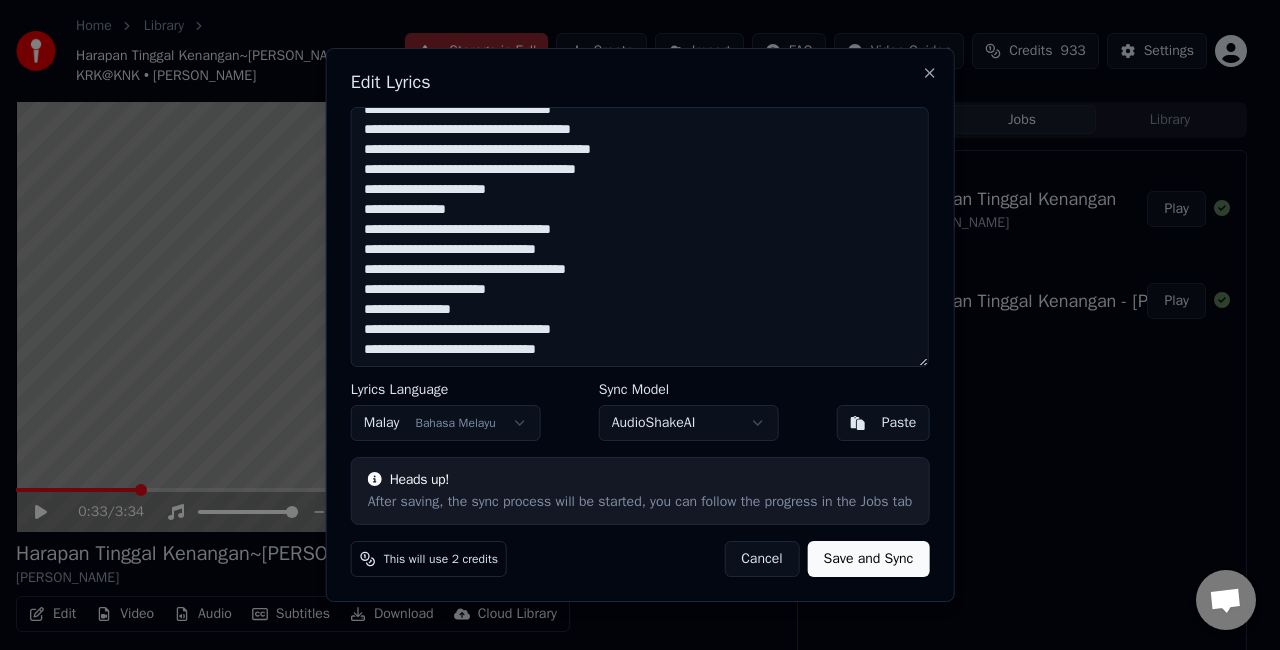 click on "**********" at bounding box center [640, 237] 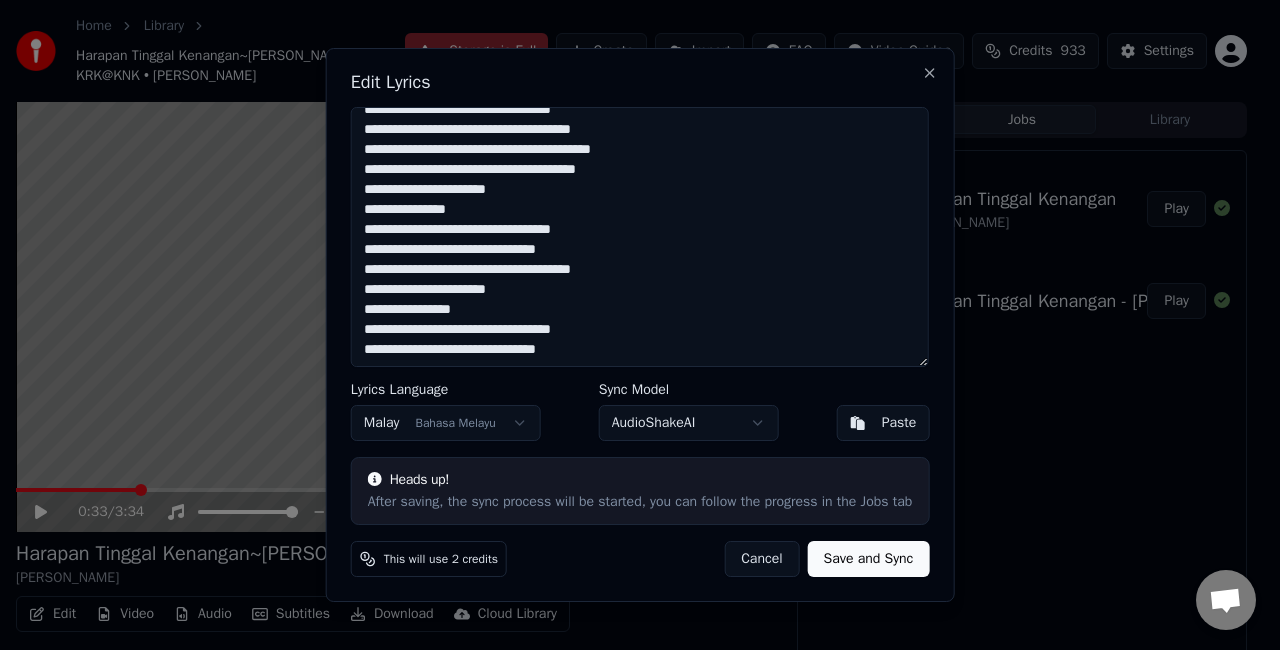 click on "**********" at bounding box center (640, 237) 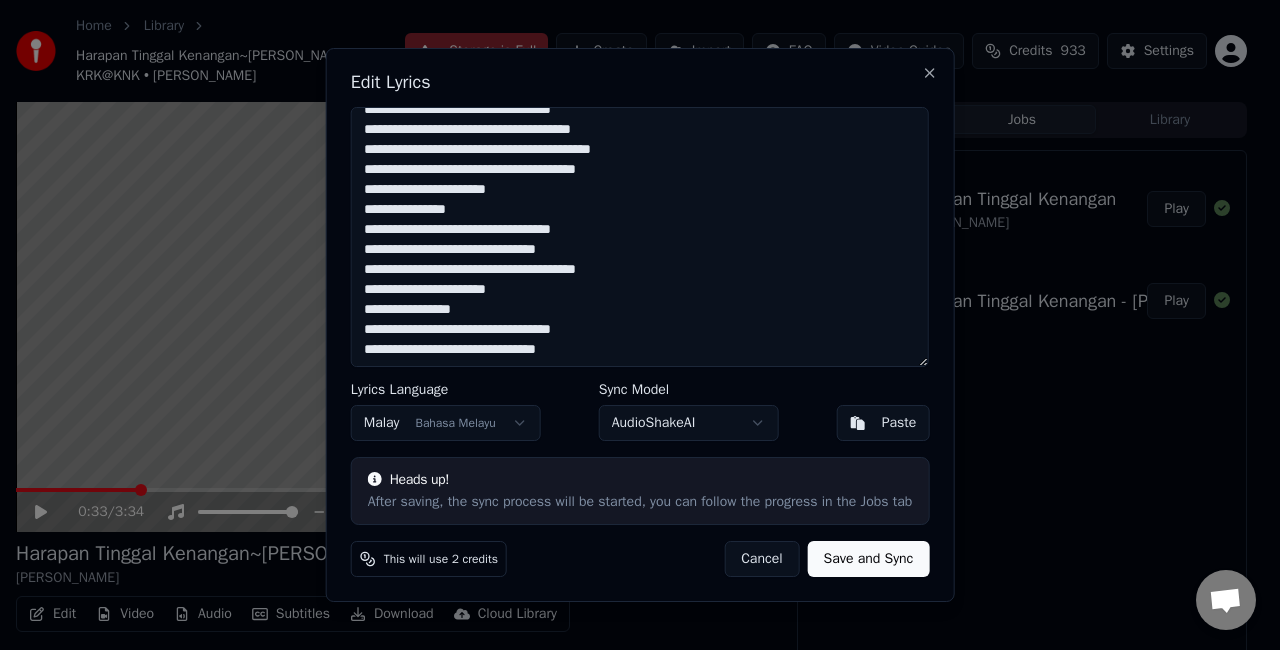 click on "**********" at bounding box center [640, 237] 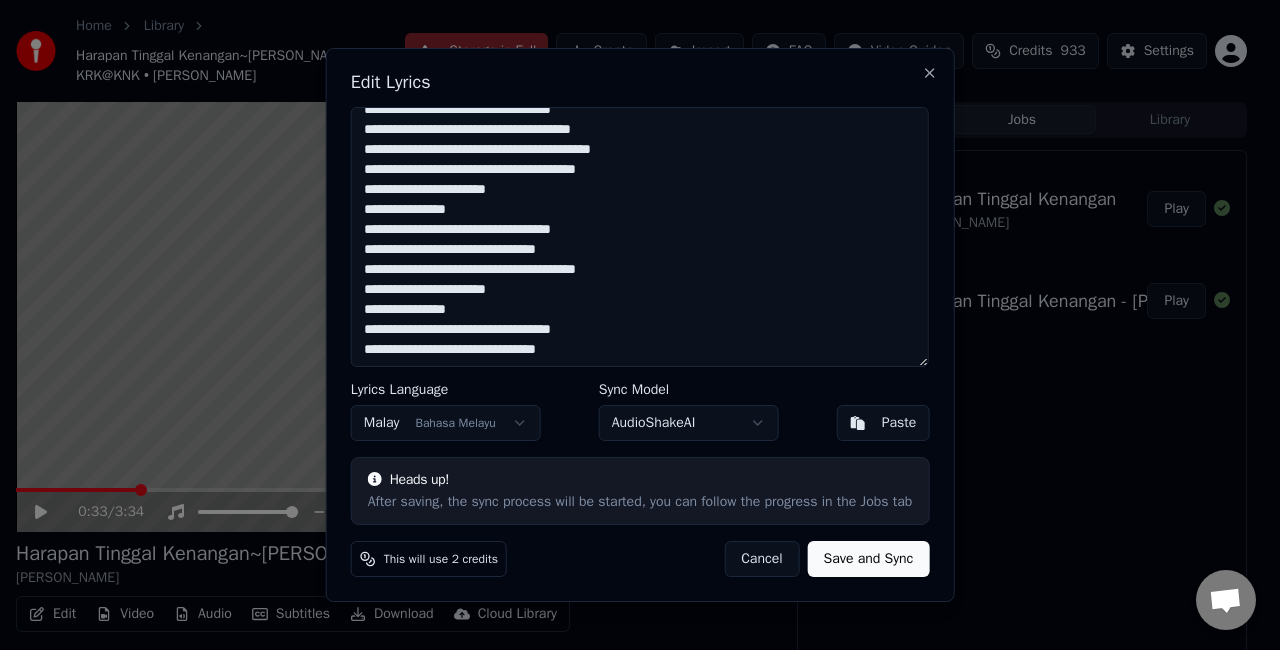 click on "**********" at bounding box center (640, 237) 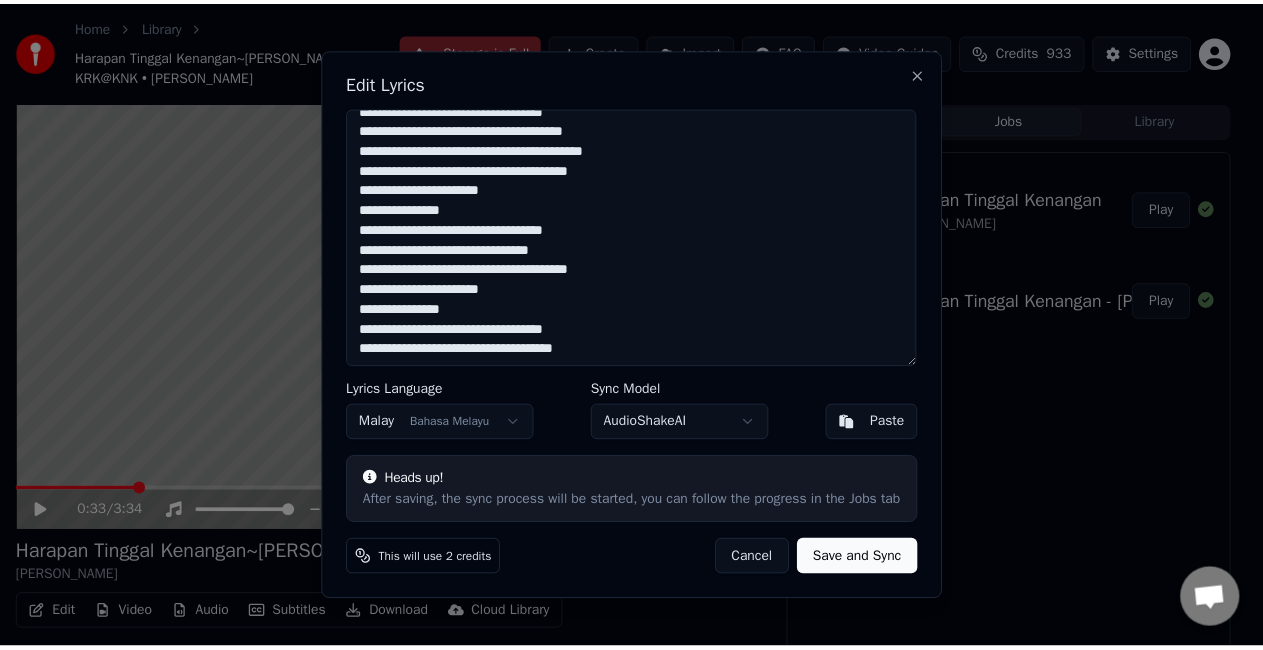 scroll, scrollTop: 48, scrollLeft: 0, axis: vertical 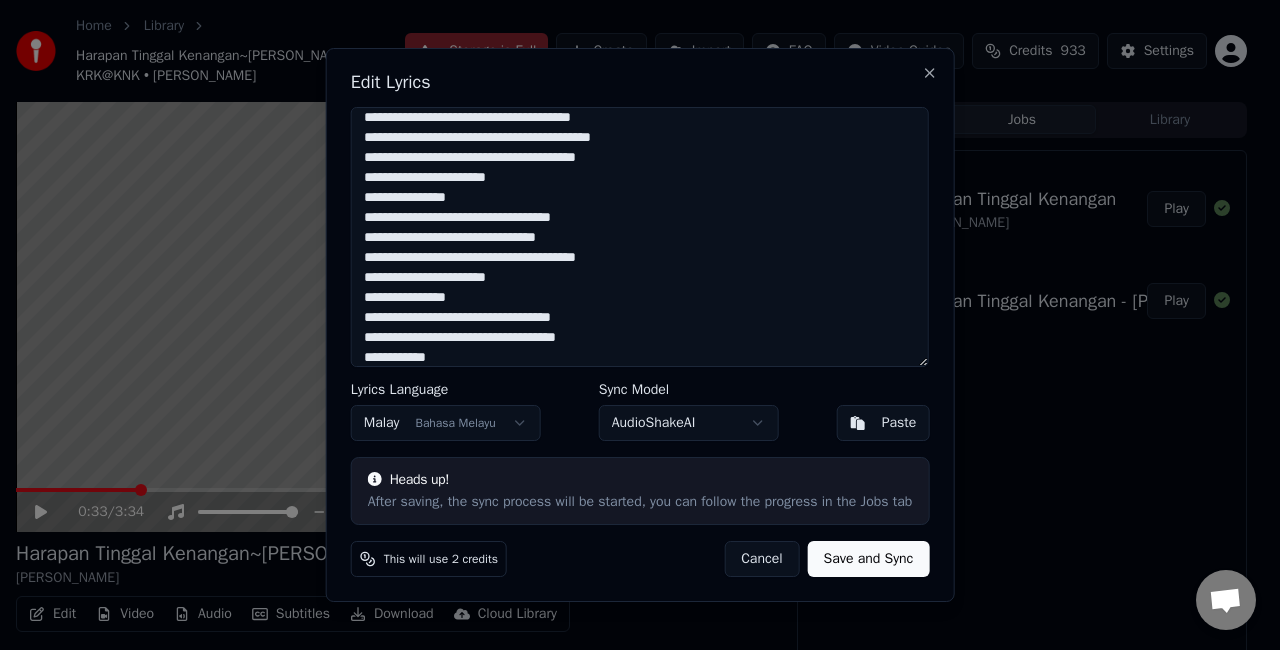 type on "**********" 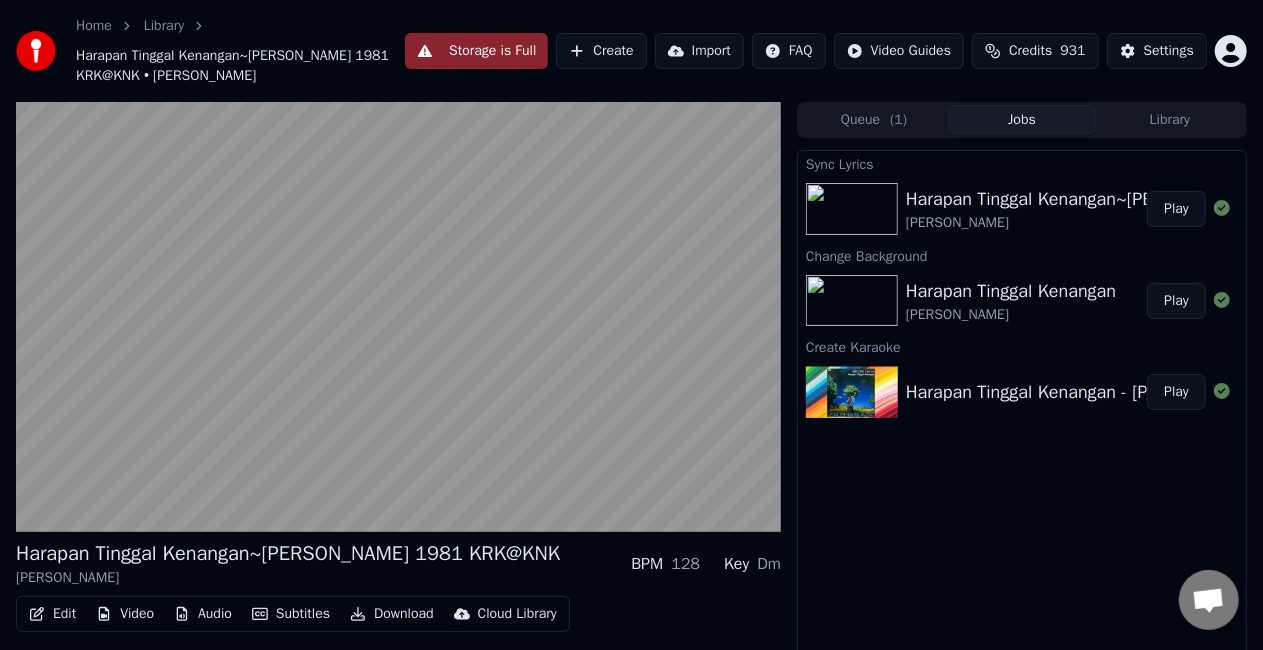 click on "Play" at bounding box center (1176, 209) 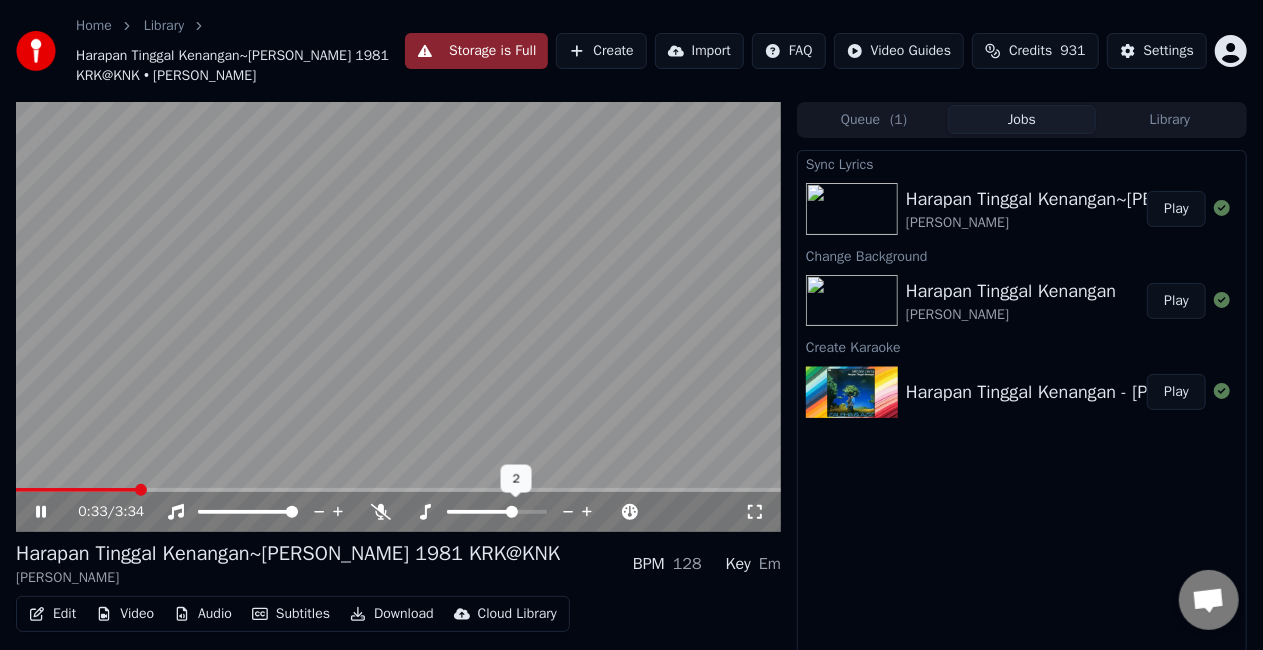 click at bounding box center [512, 512] 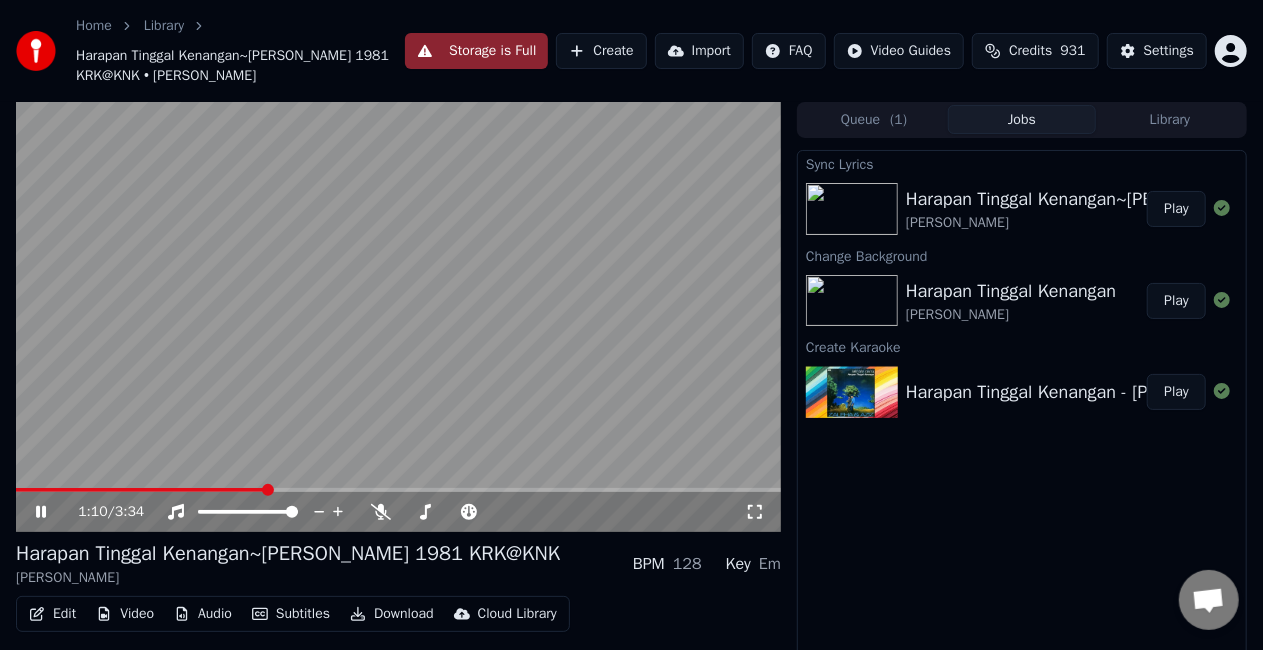click at bounding box center [141, 490] 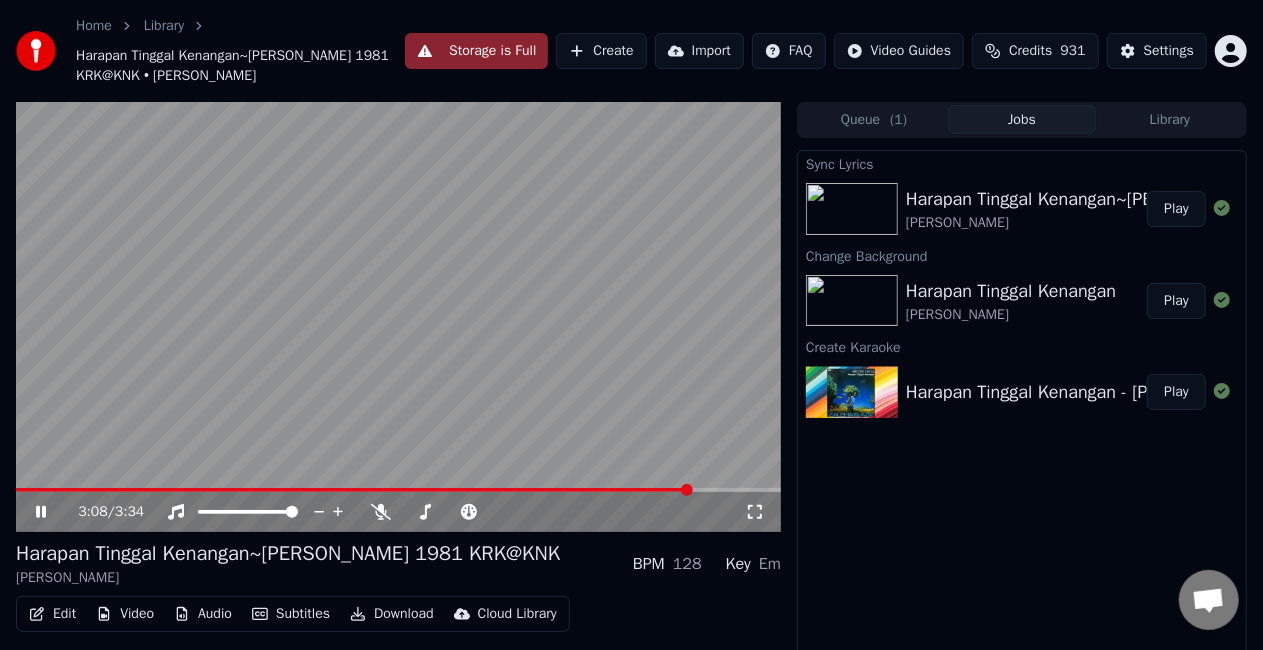 click at bounding box center [353, 490] 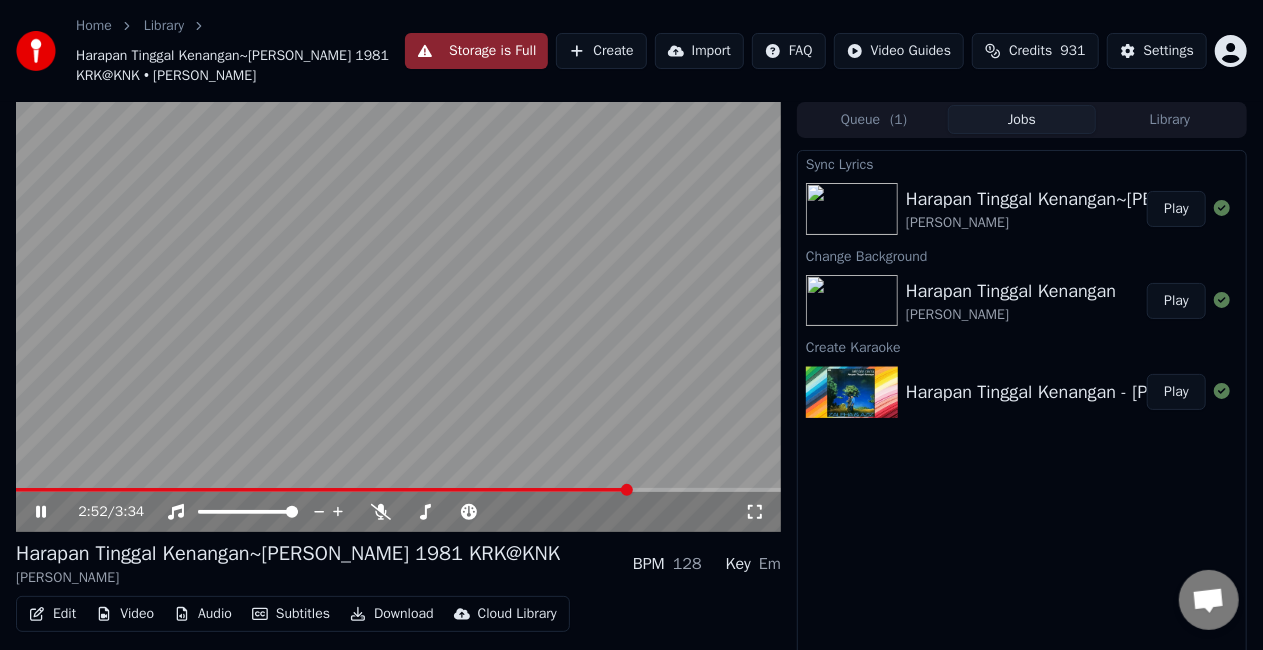 click at bounding box center [323, 490] 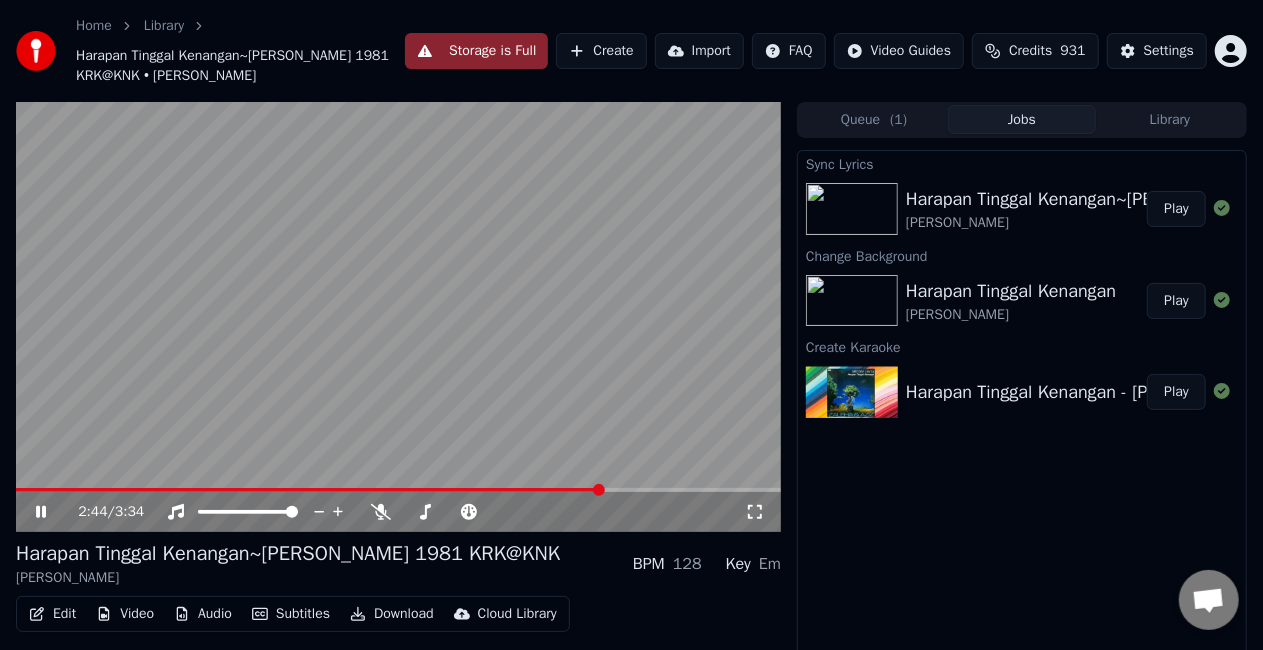 click at bounding box center [309, 490] 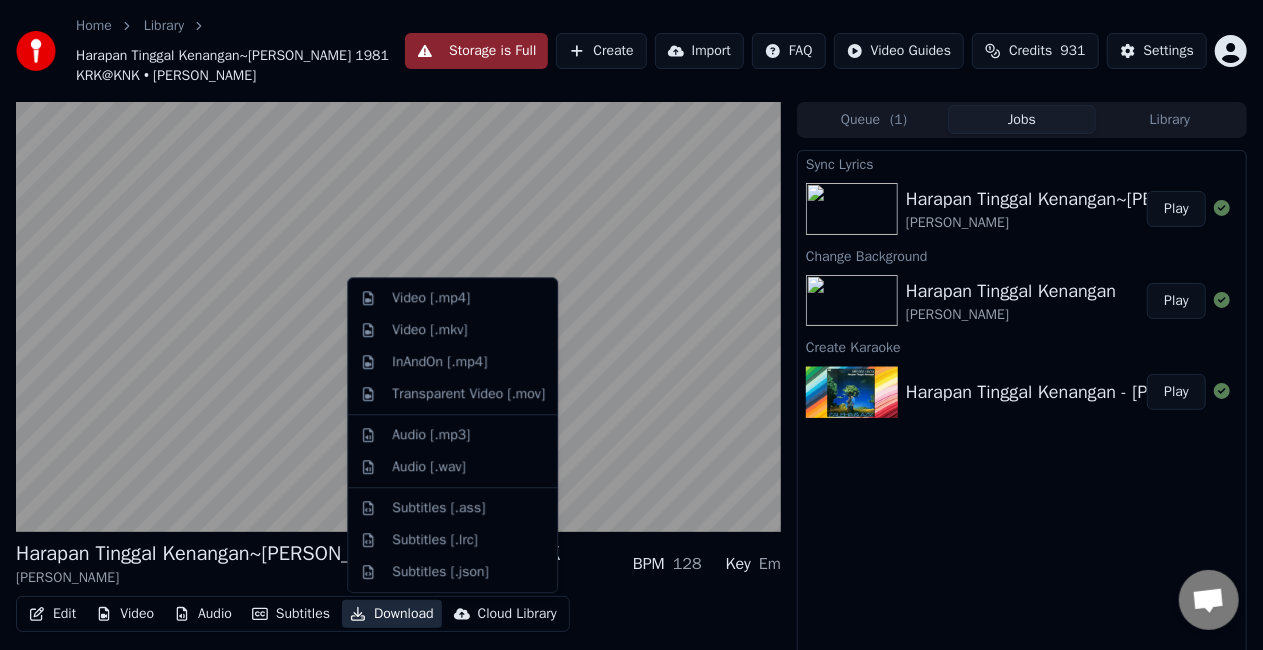click on "Download" at bounding box center [392, 614] 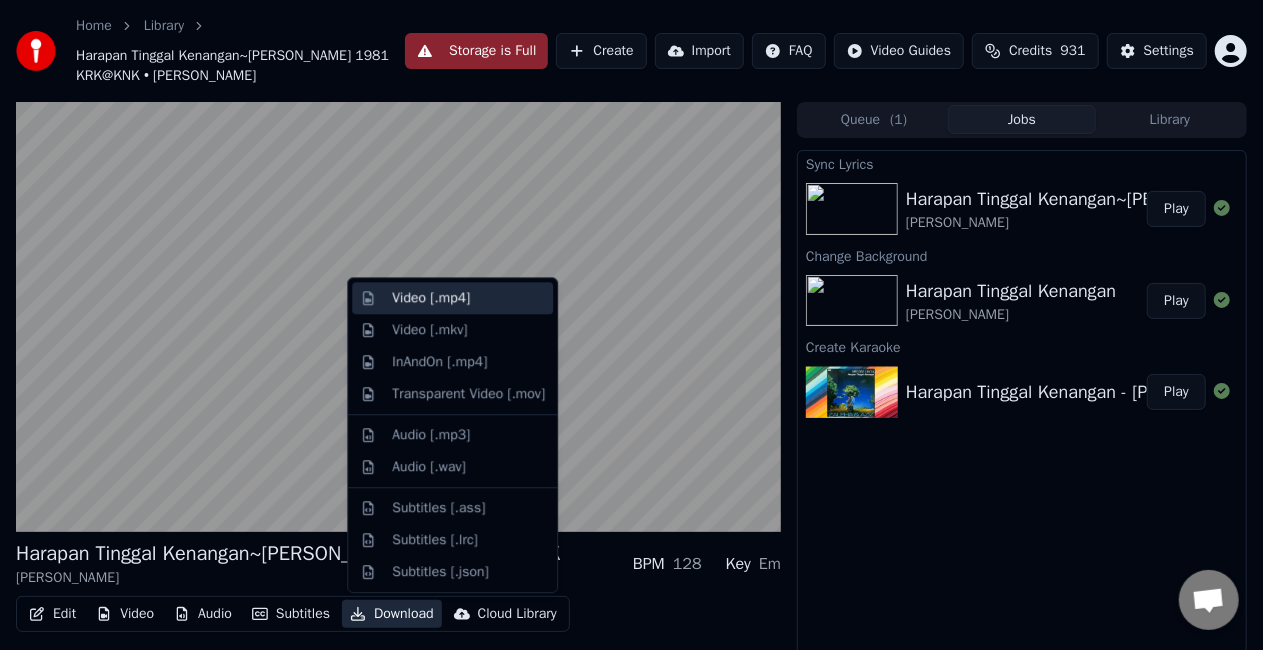 click on "Video [.mp4]" at bounding box center (468, 298) 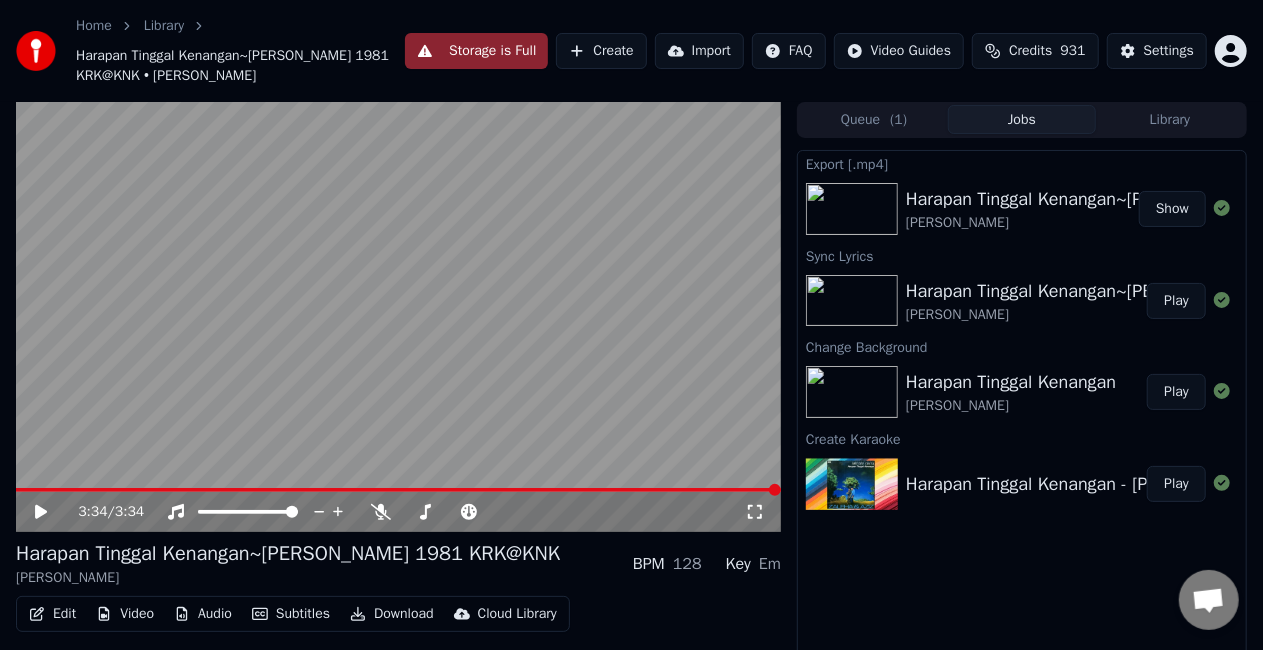 click on "Show" at bounding box center (1172, 209) 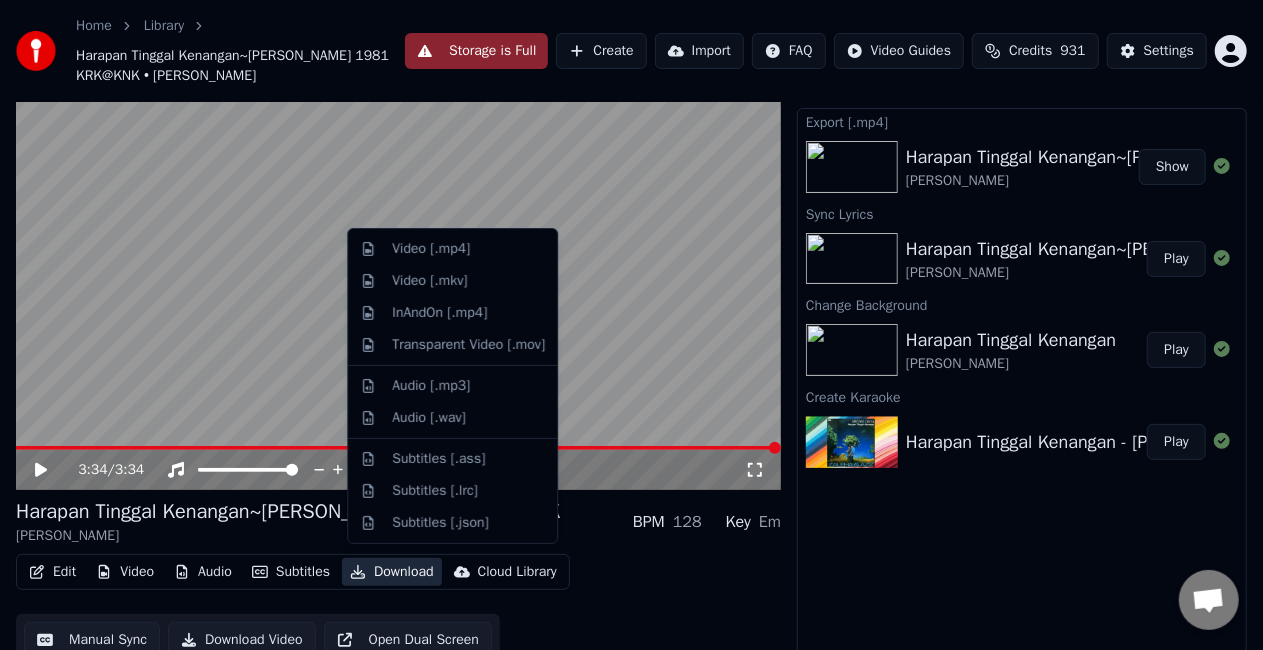 scroll, scrollTop: 58, scrollLeft: 0, axis: vertical 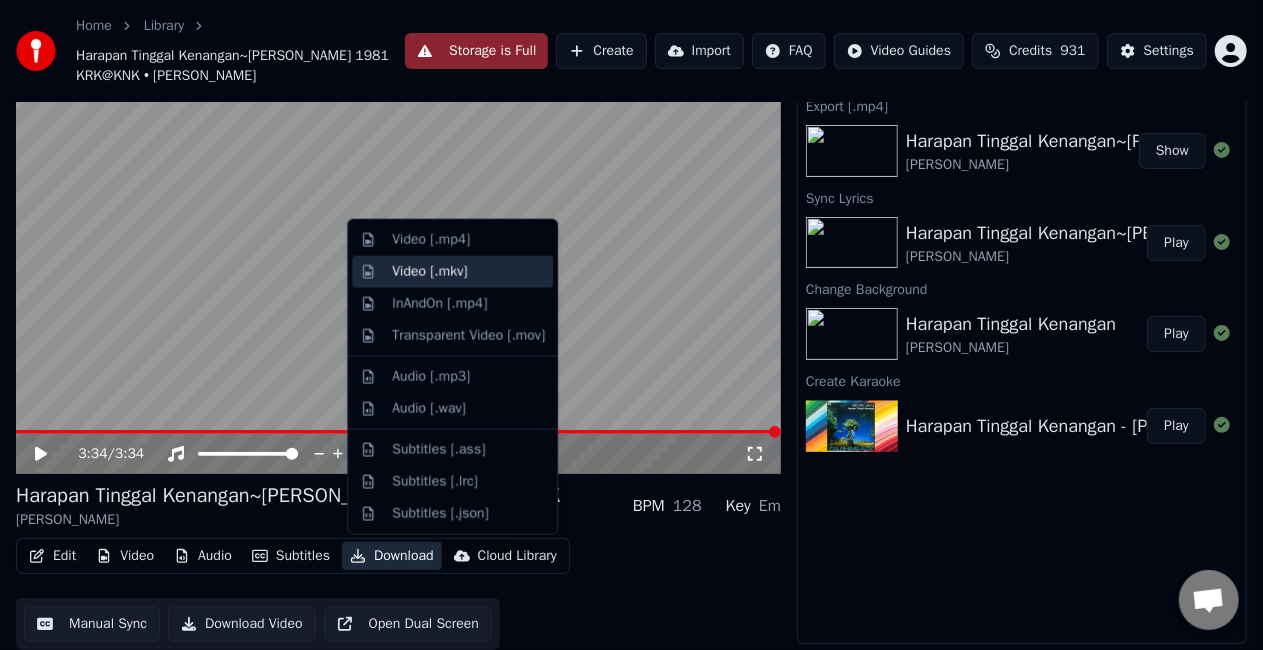 click on "Video [.mkv]" at bounding box center [468, 272] 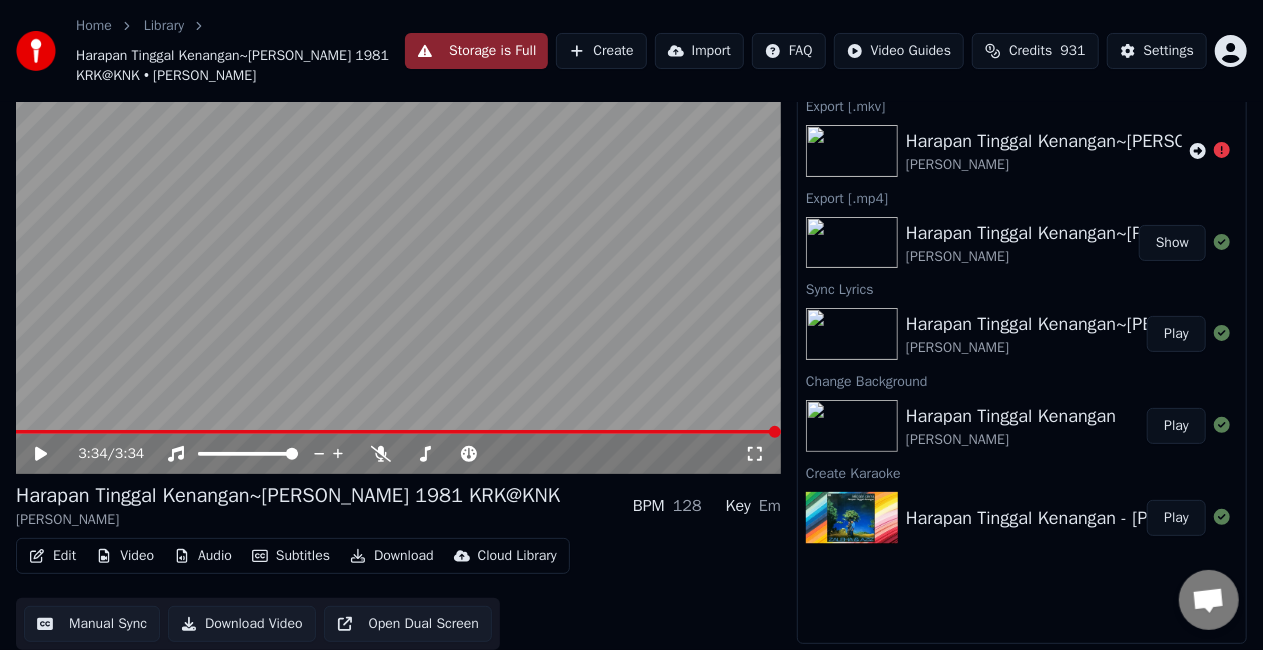 click on "Show" at bounding box center (1172, 243) 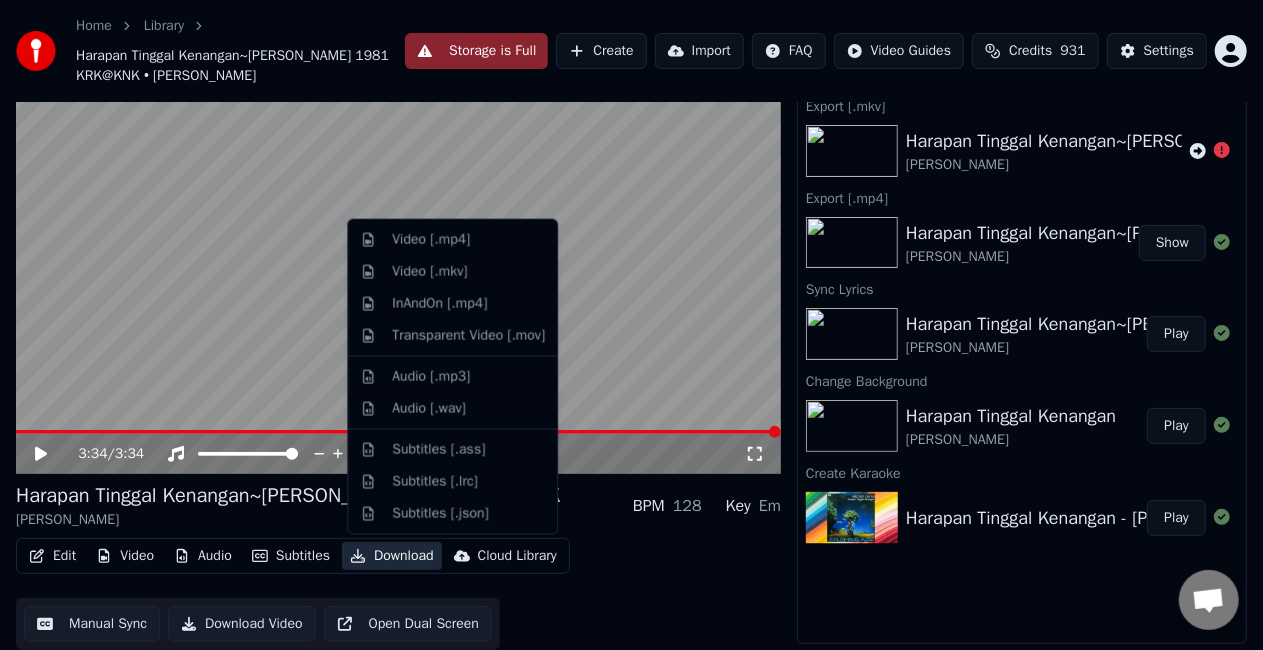 click on "Download" at bounding box center (392, 556) 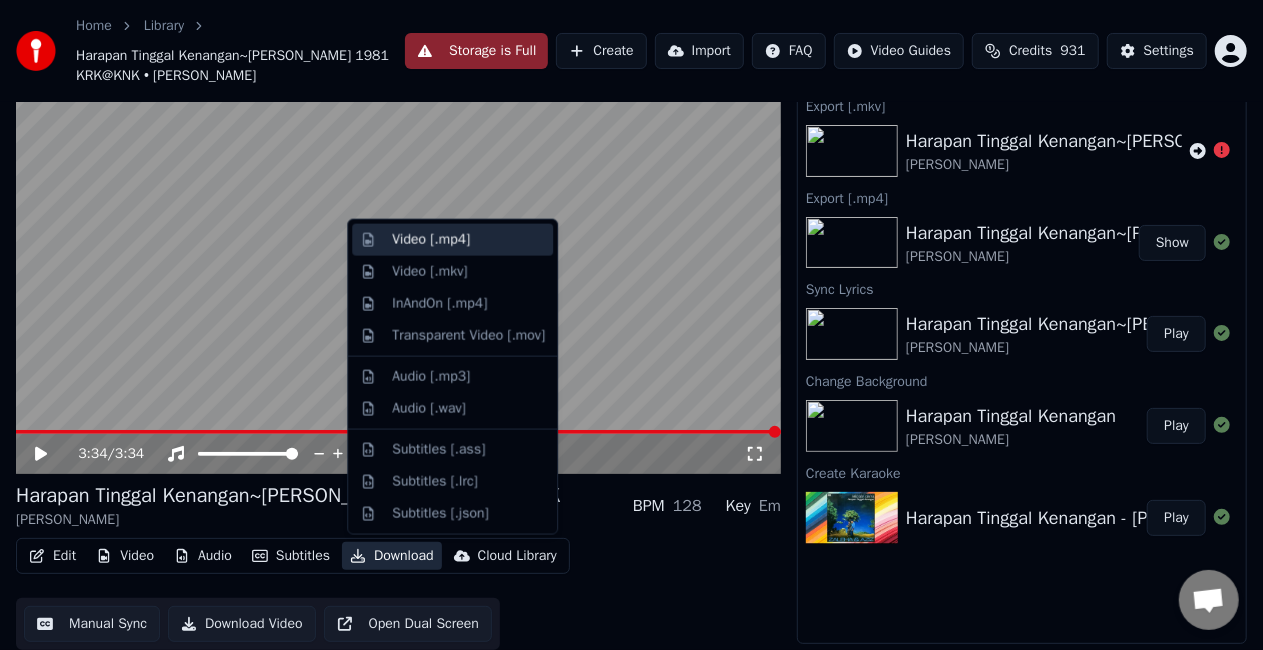click on "Video [.mp4]" at bounding box center (431, 240) 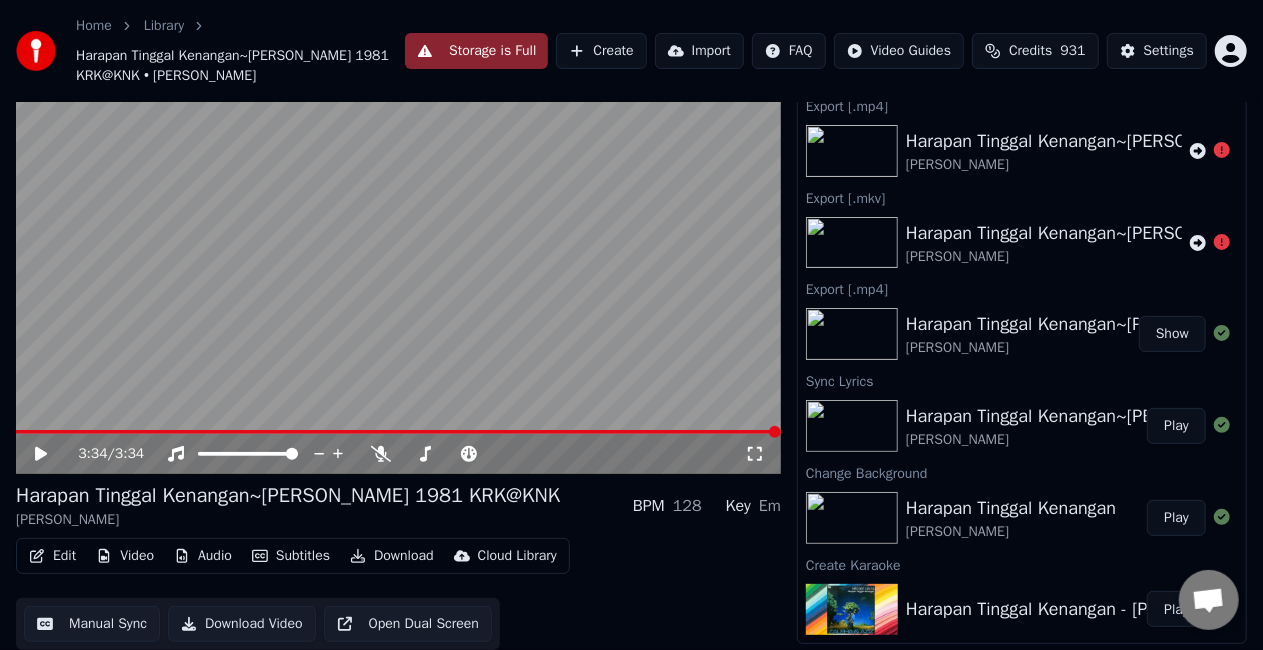 click on "Show" at bounding box center (1172, 334) 